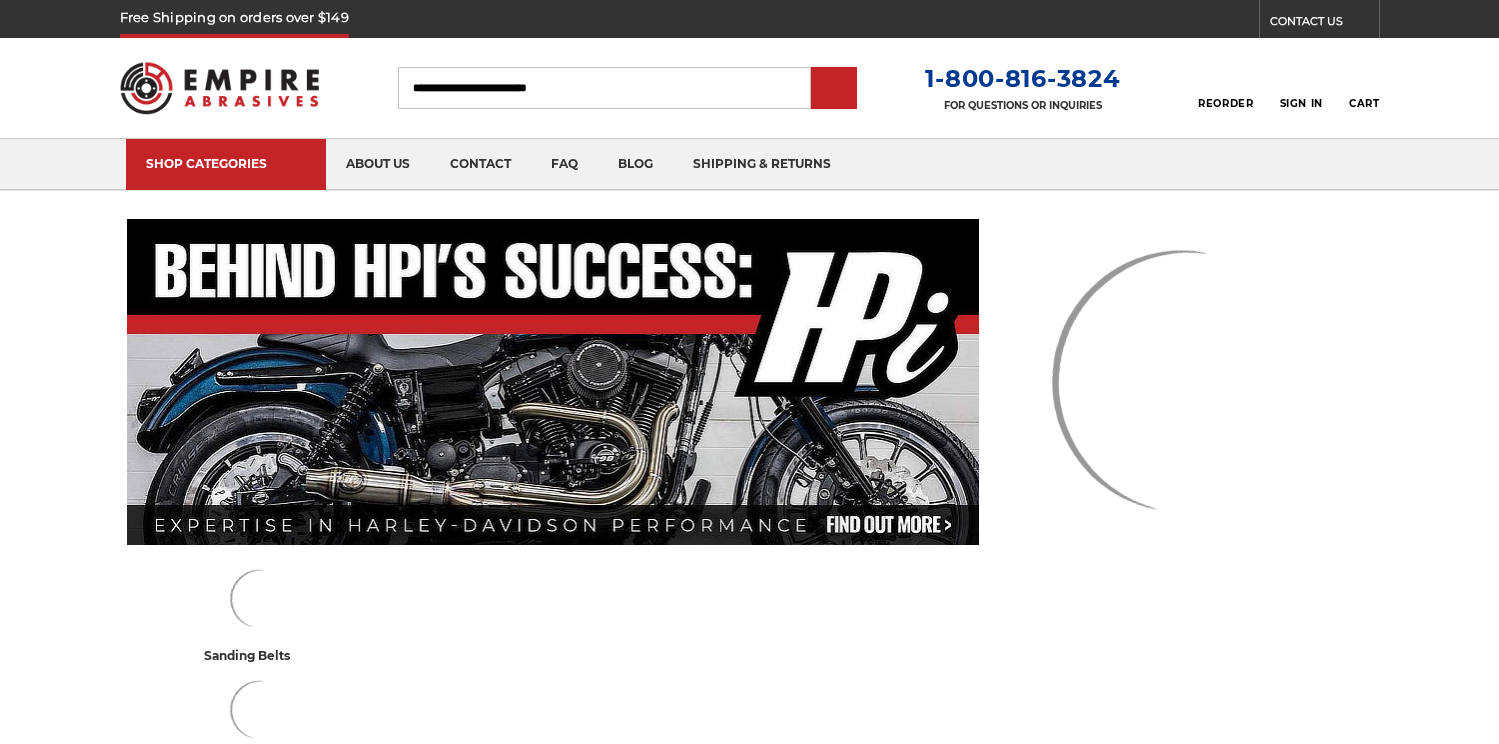 scroll, scrollTop: 0, scrollLeft: 0, axis: both 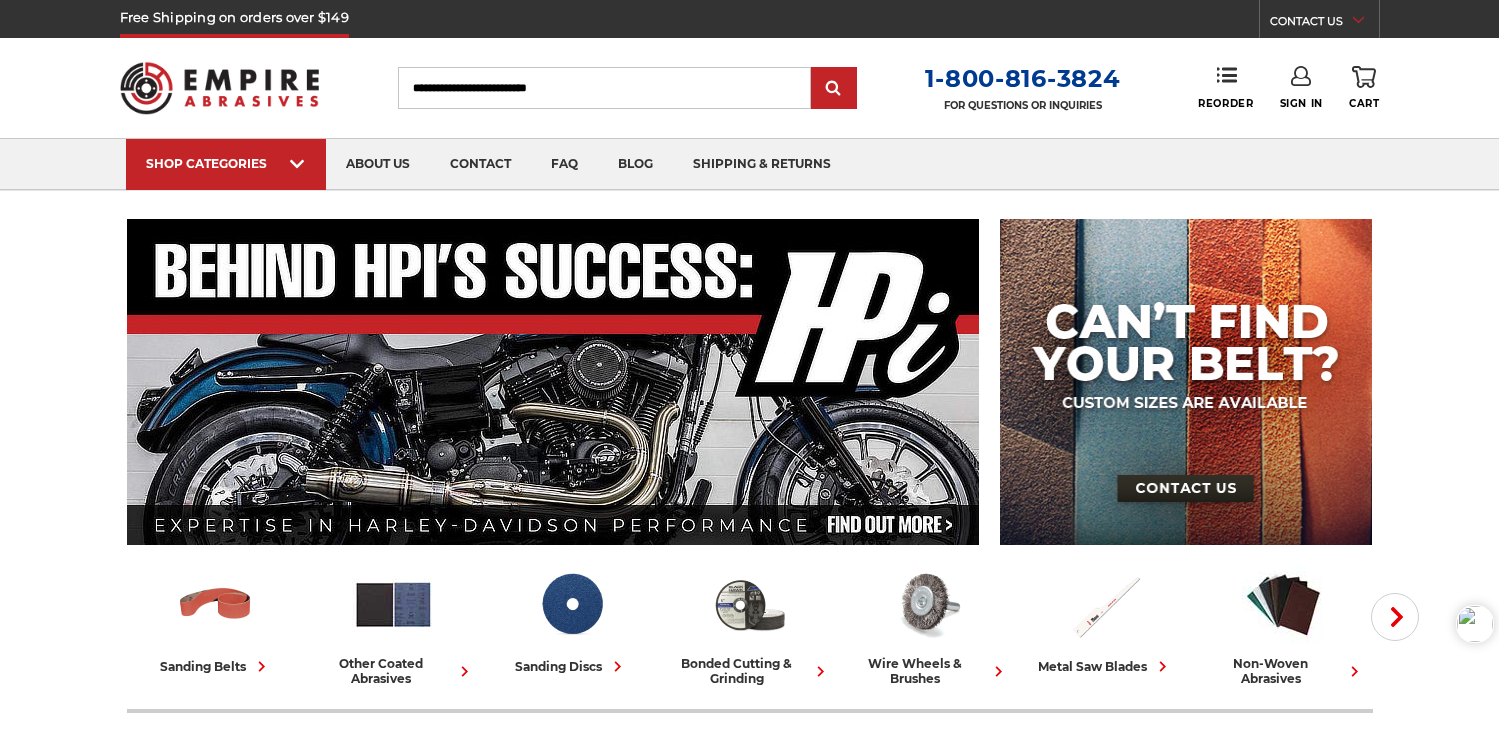 click on "Monday - Friday (excluding holidays), 9:00am - 5:00pm [TIMEZONE].
FAQs
Email Us
Shipping & Returns
CALL US
Toggle menu
Menu
Search
1-800-816-3824
FOR QUESTIONS OR INQUIRIES" at bounding box center [749, 2574] 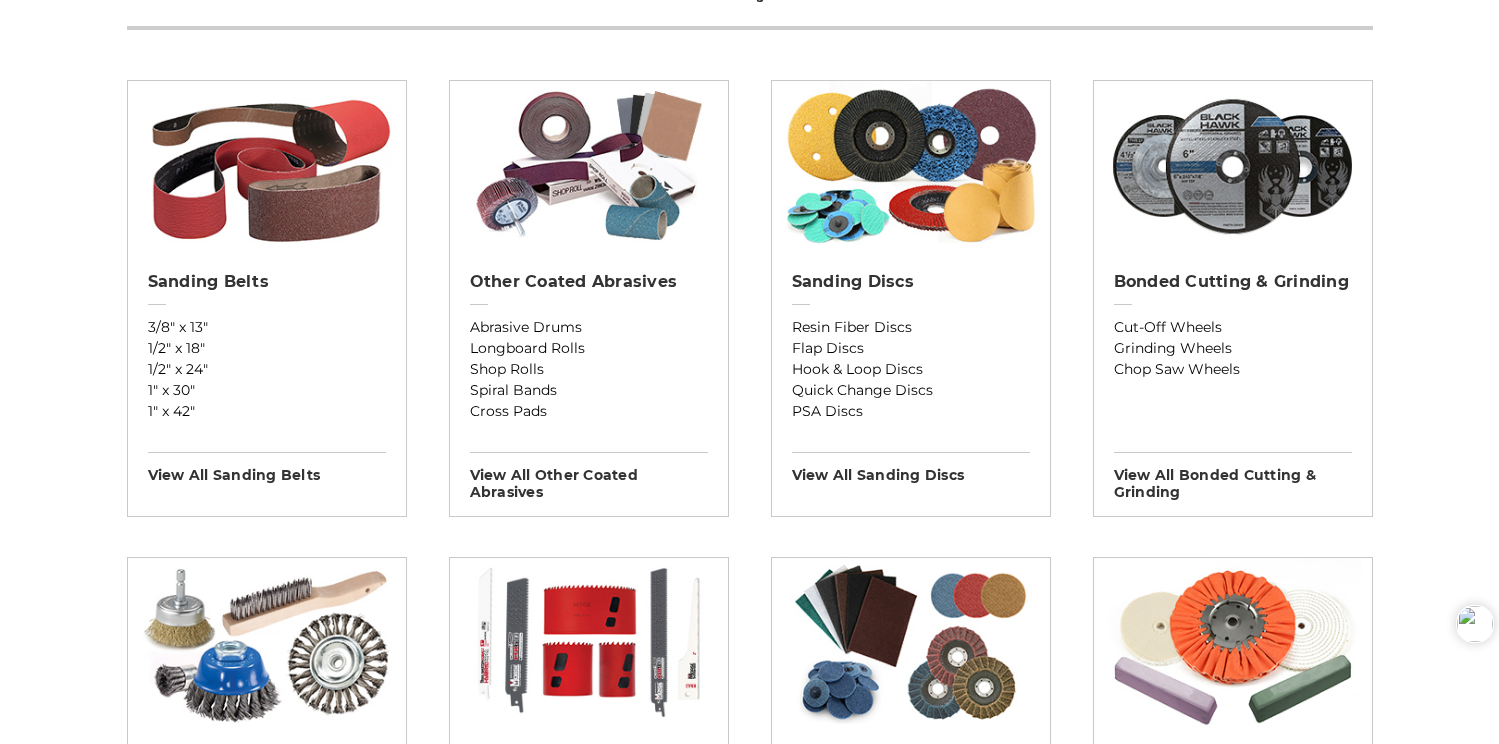 scroll, scrollTop: 900, scrollLeft: 0, axis: vertical 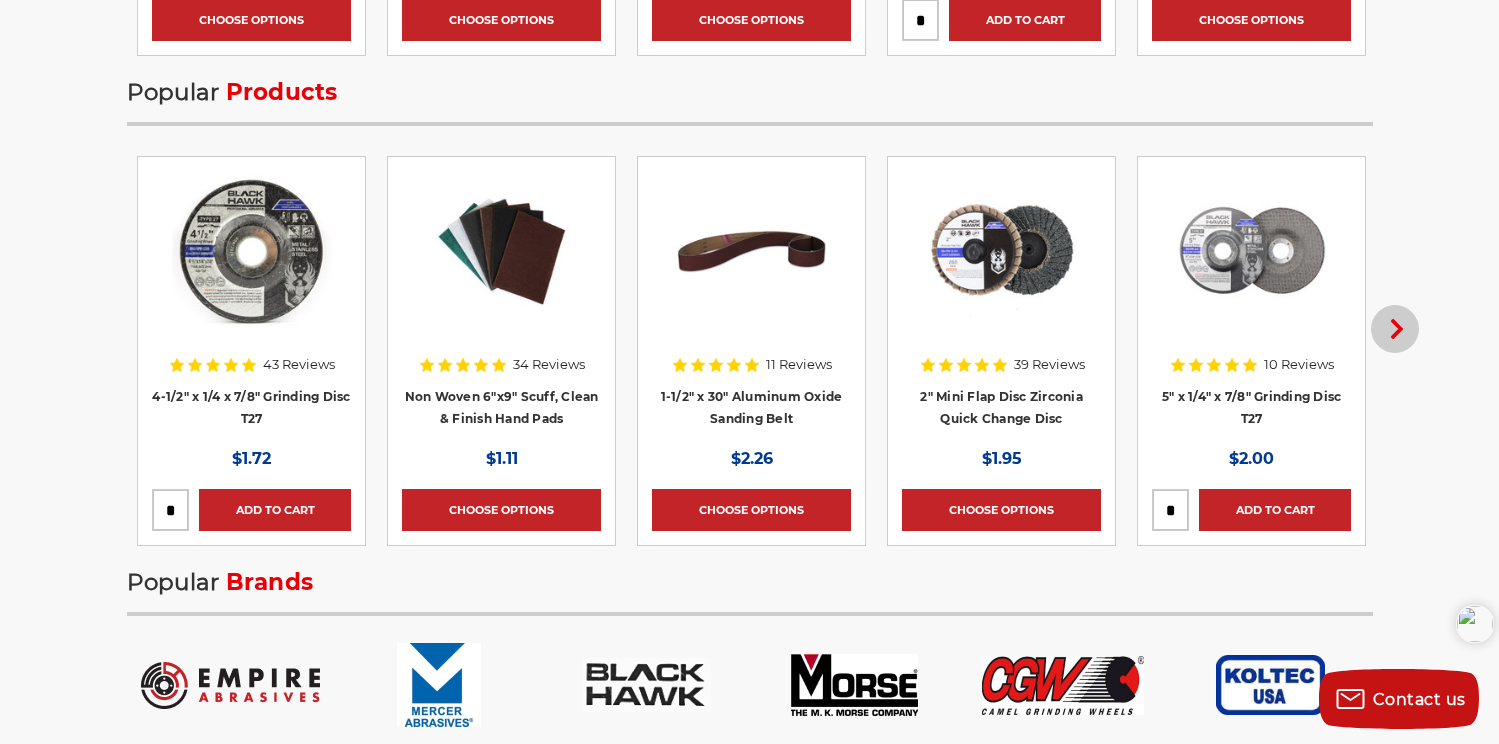 click on "Next" at bounding box center [1395, 329] 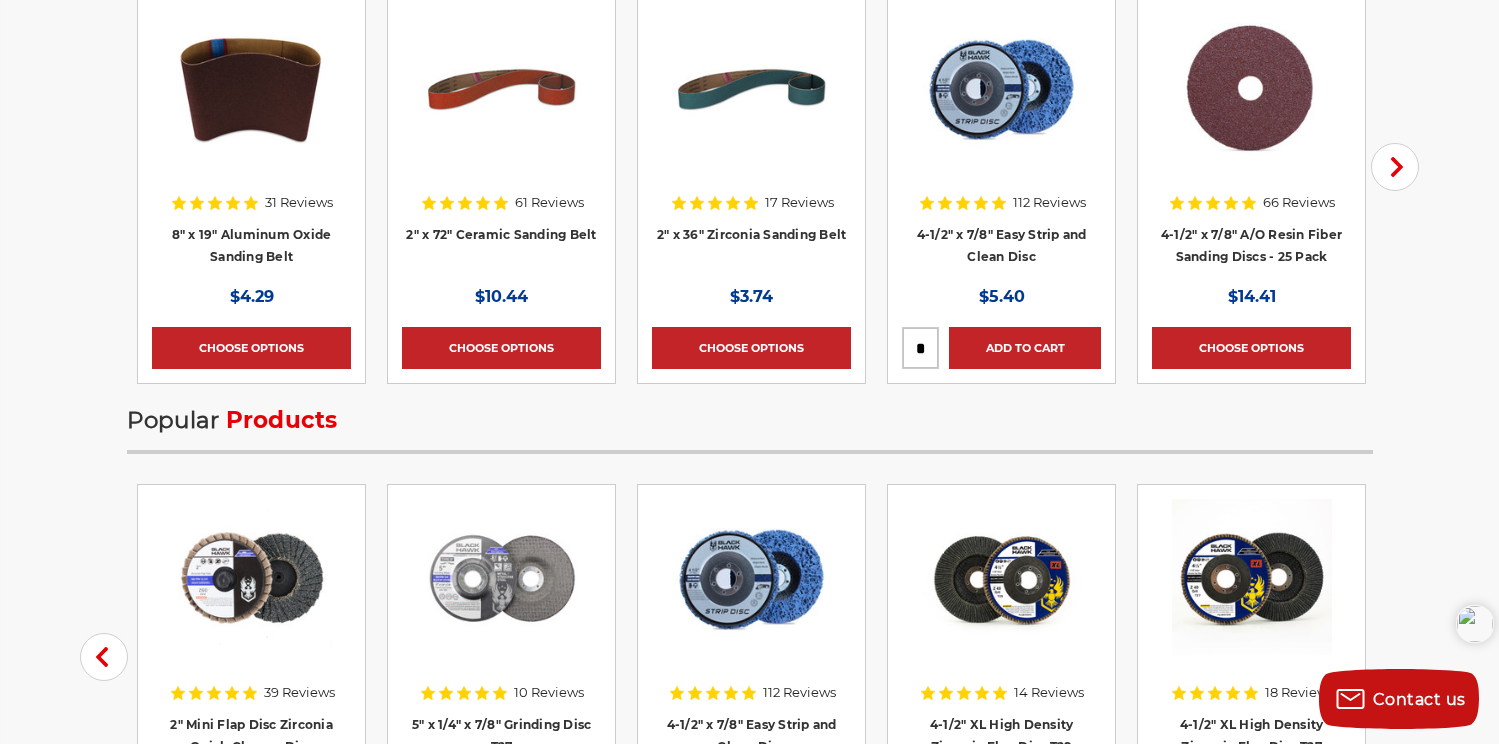 scroll, scrollTop: 2700, scrollLeft: 0, axis: vertical 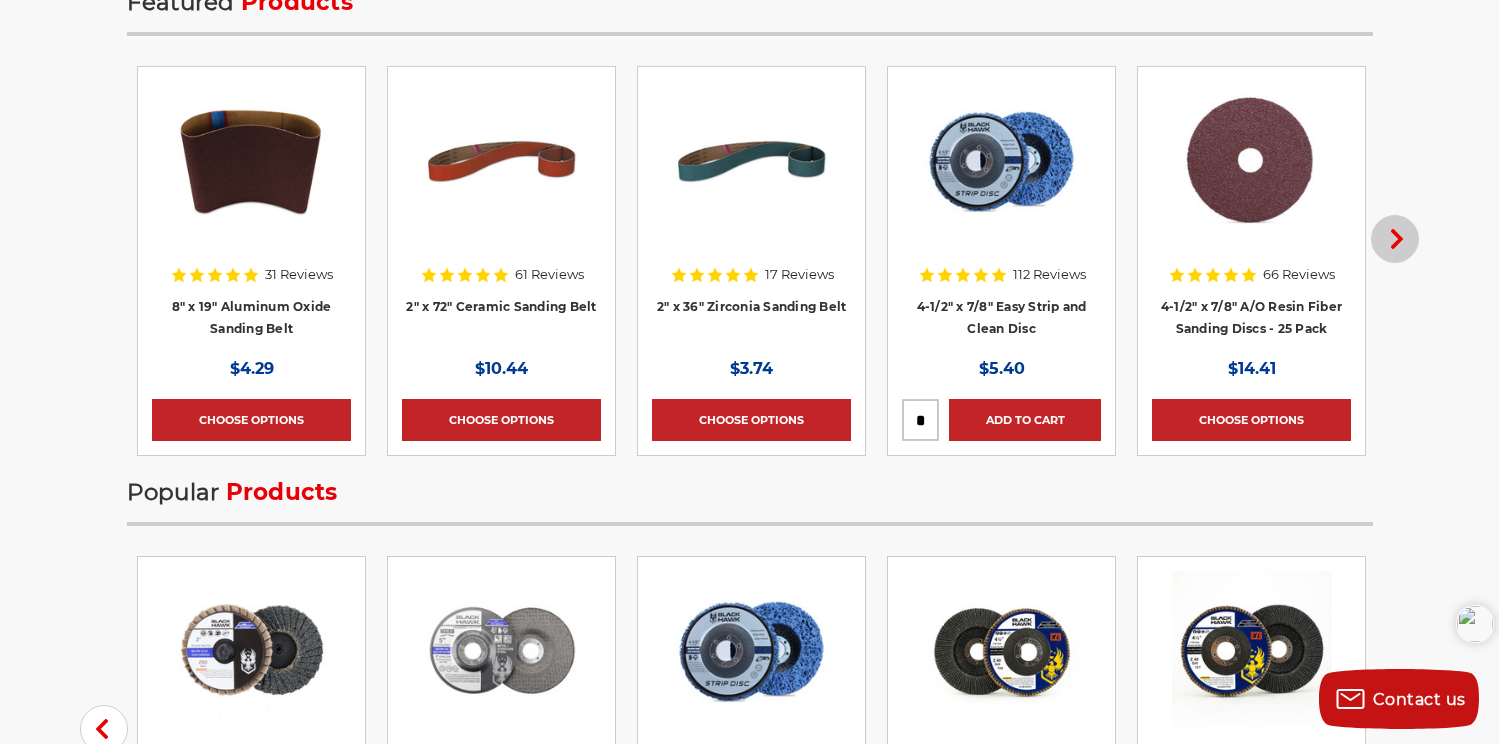 click on "Next" at bounding box center (1395, 239) 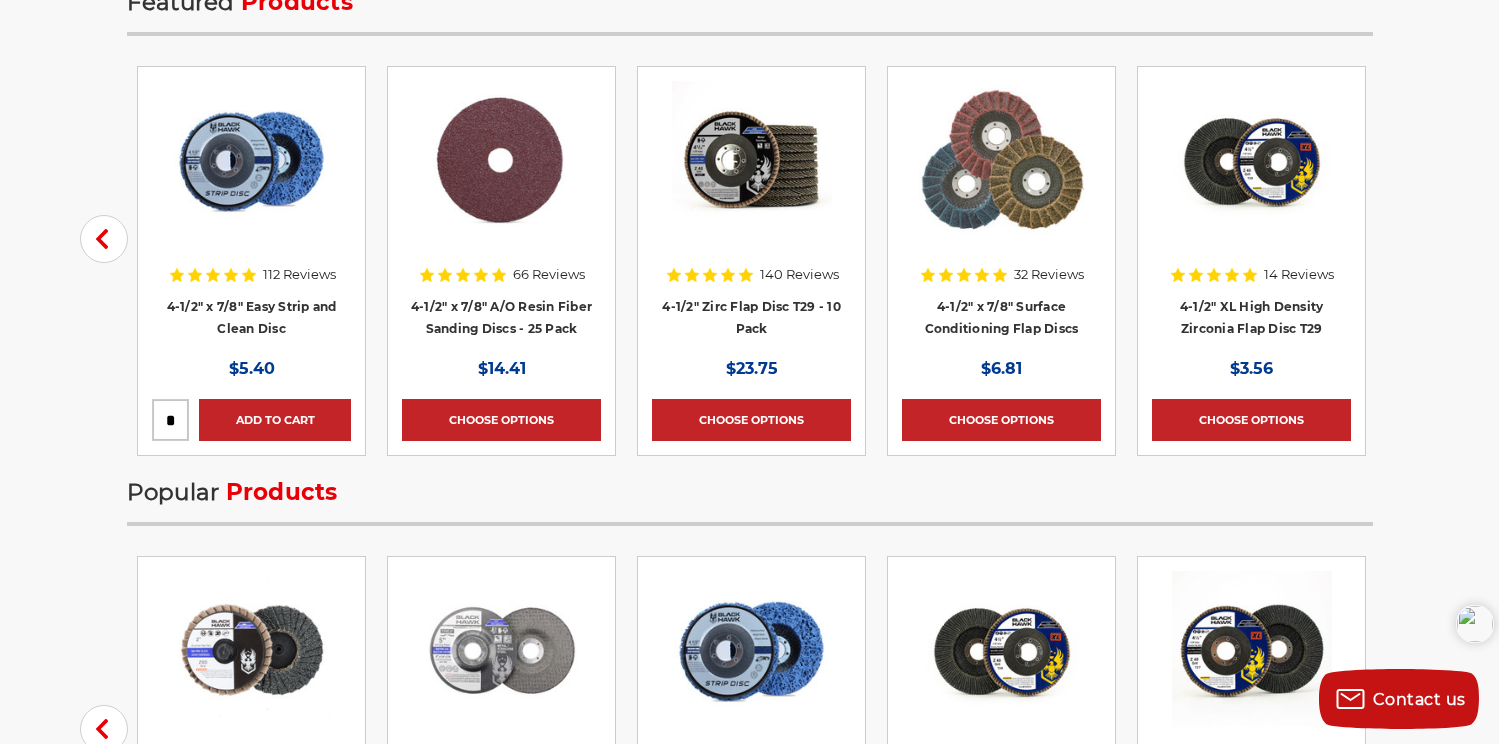 click on "Featured
Products
Previous
Quick view
31 Reviews
8" x 19" Aluminum Oxide Sanding Belt
MSRP:
Was:
Now:
$4.29
Choose Options" at bounding box center [750, 573] 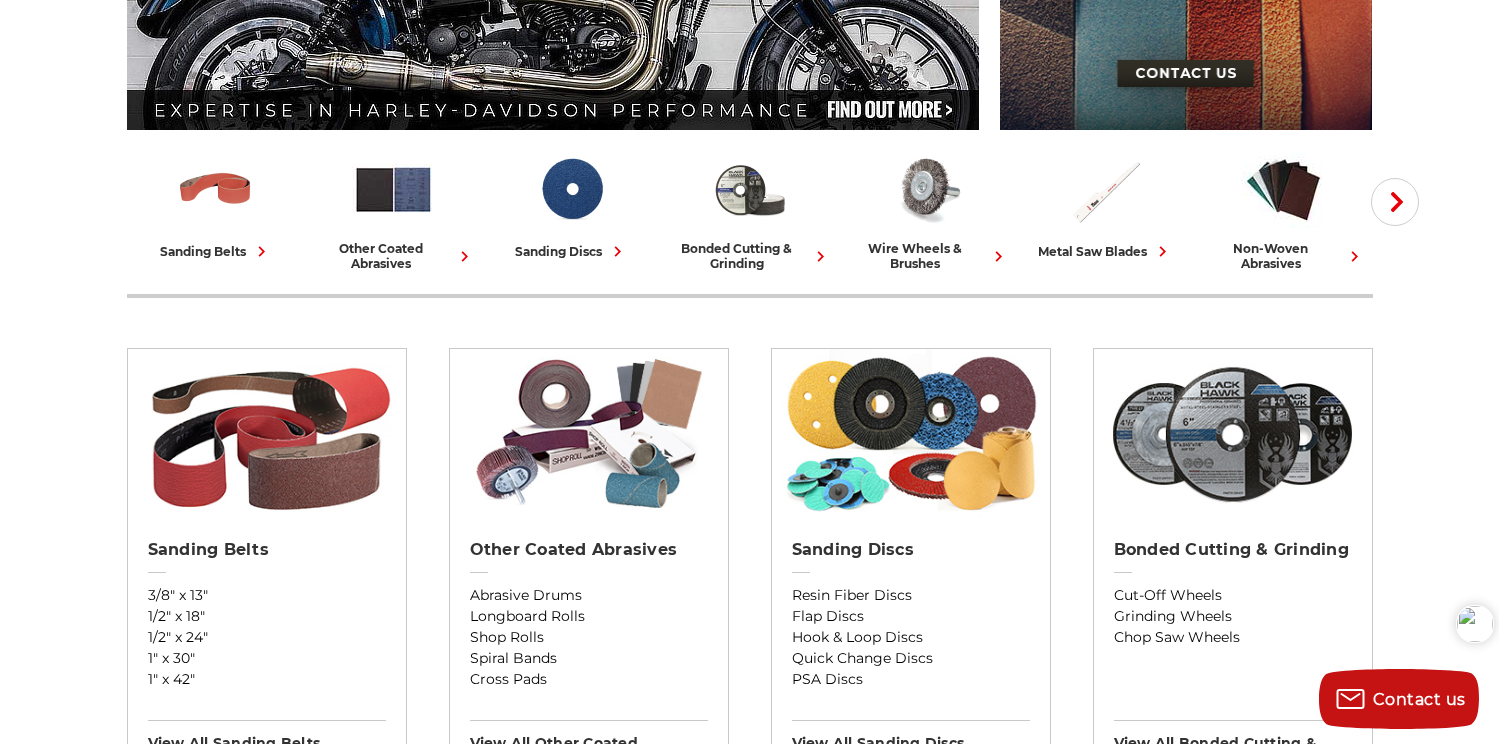 scroll, scrollTop: 400, scrollLeft: 0, axis: vertical 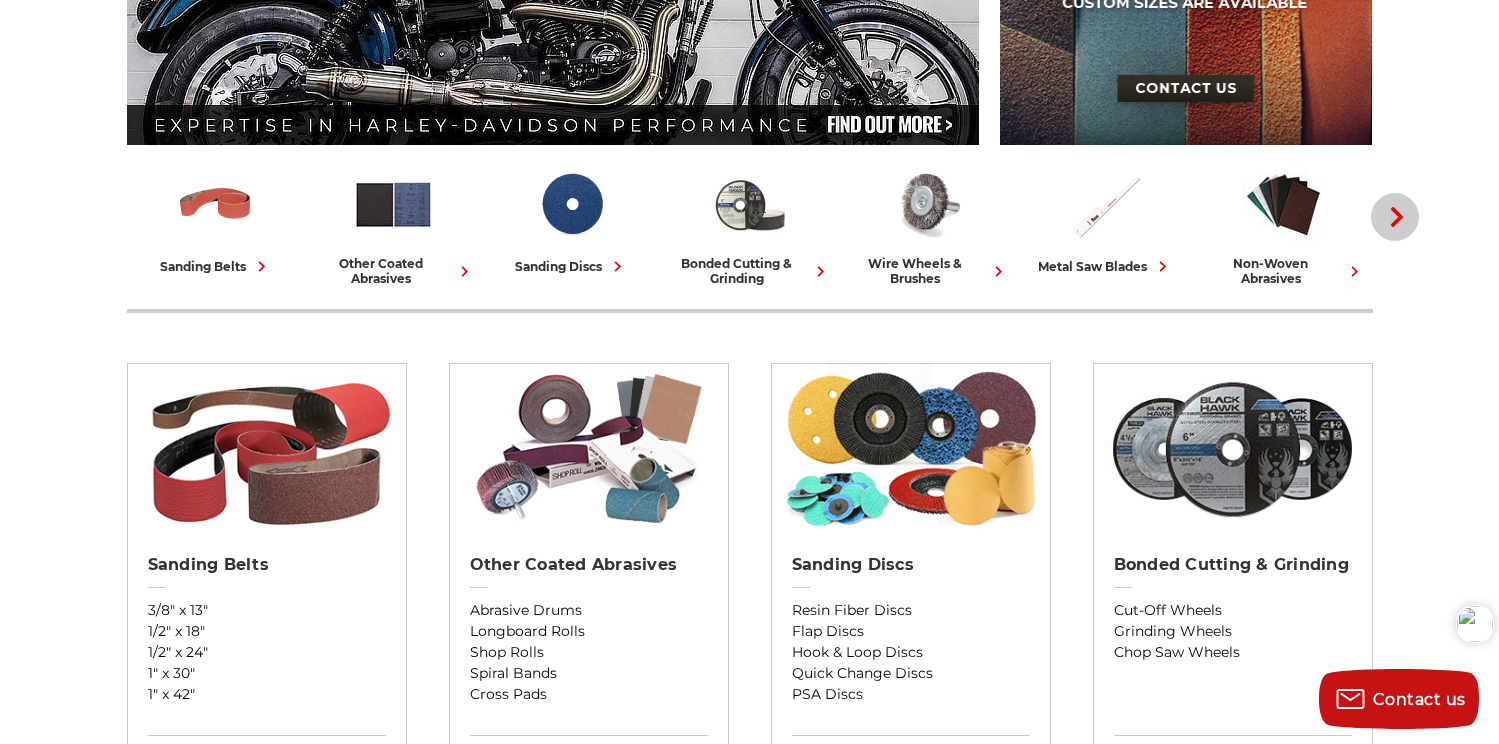 click 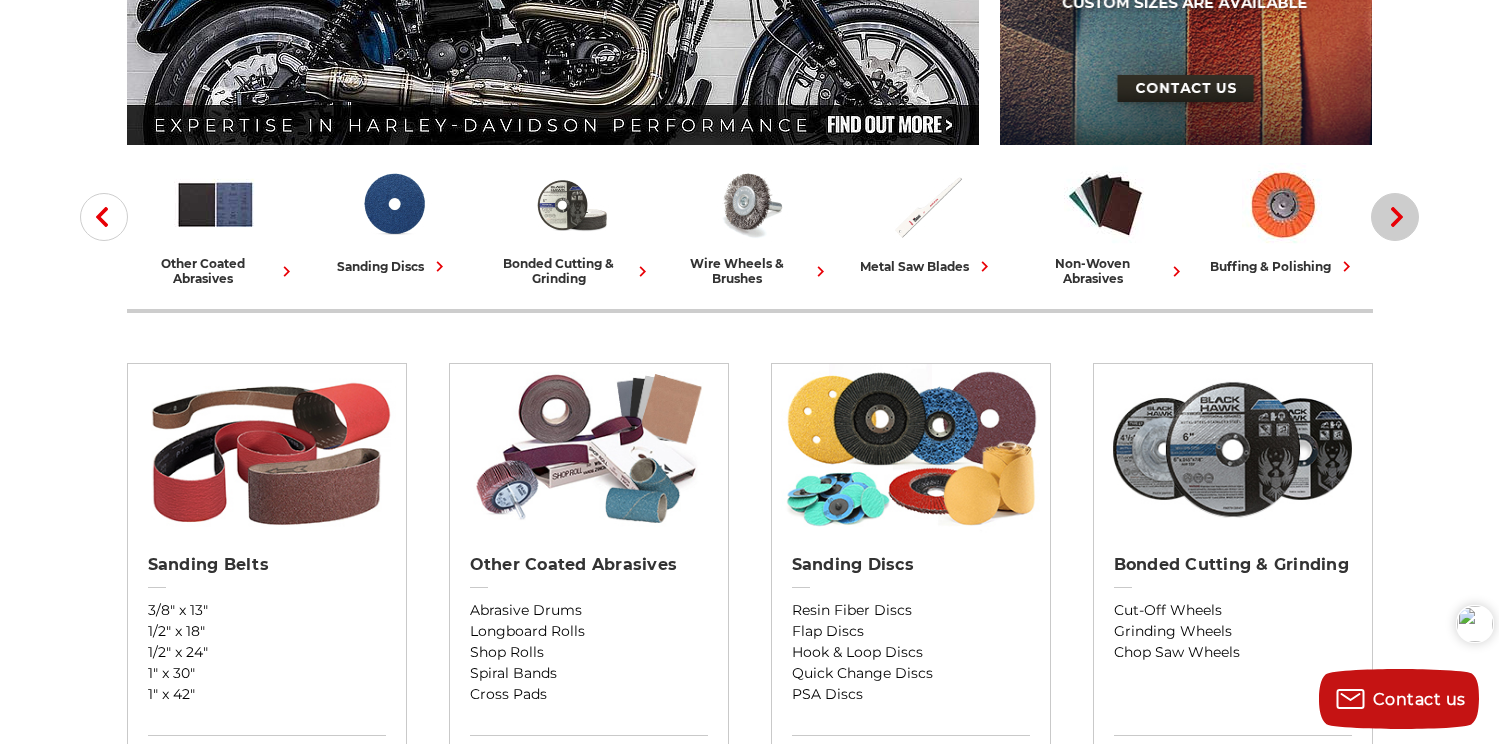 click 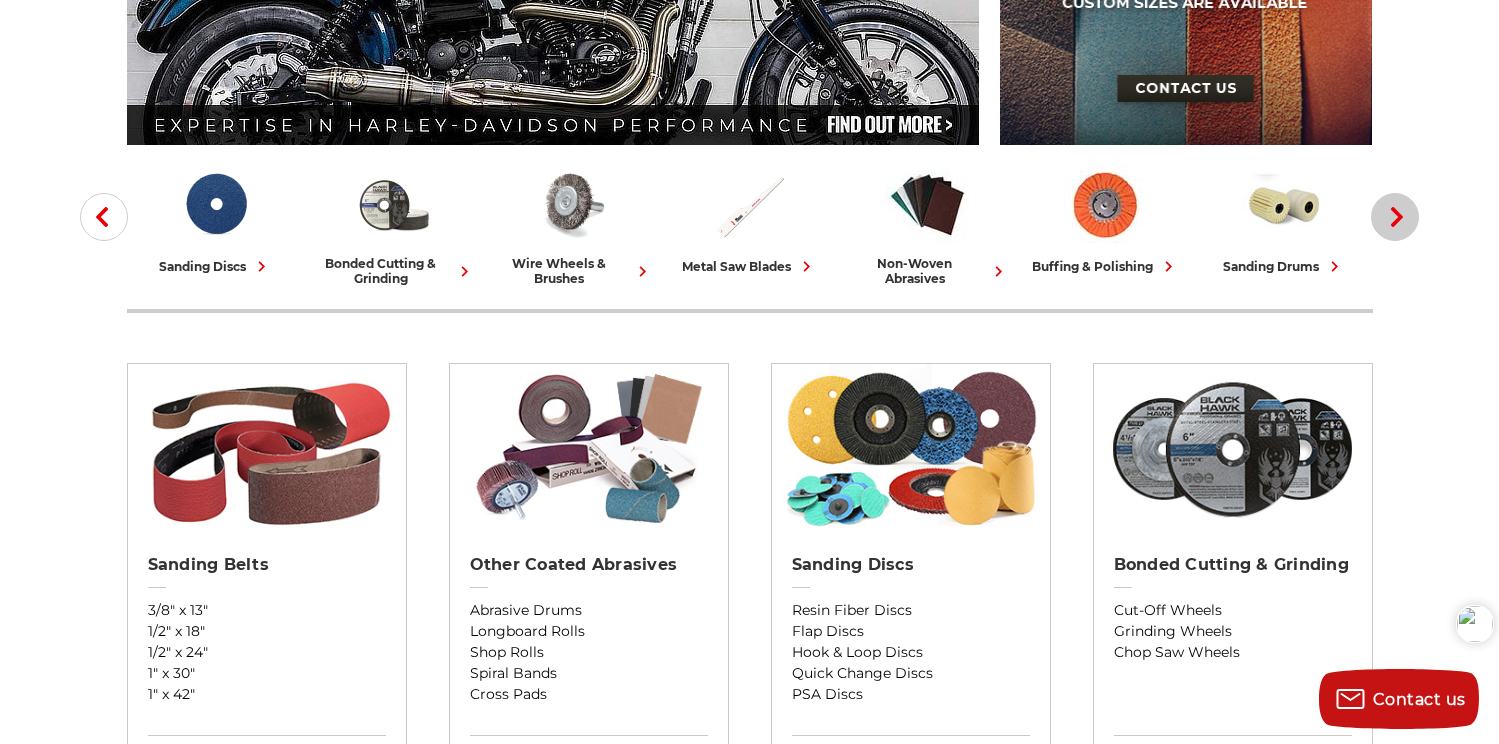 click 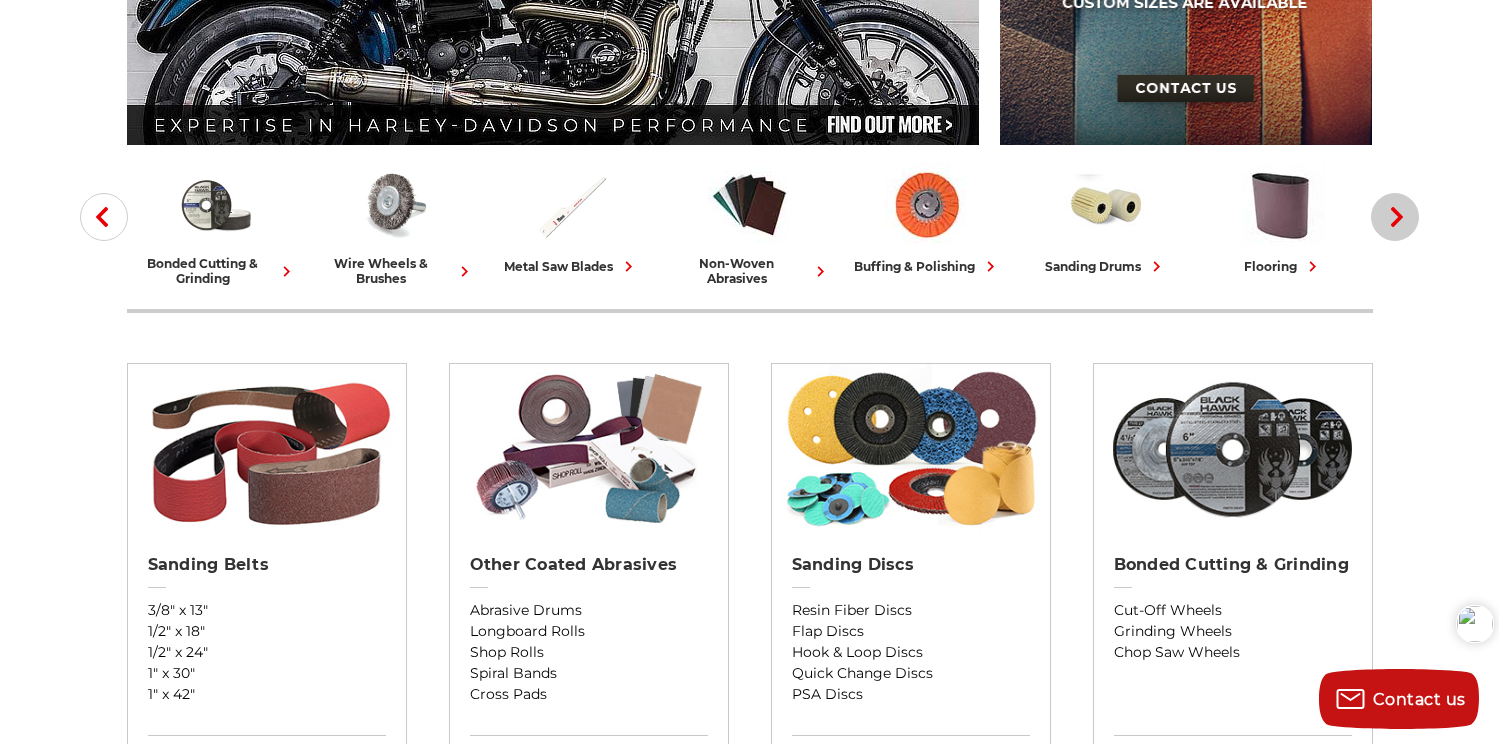 click 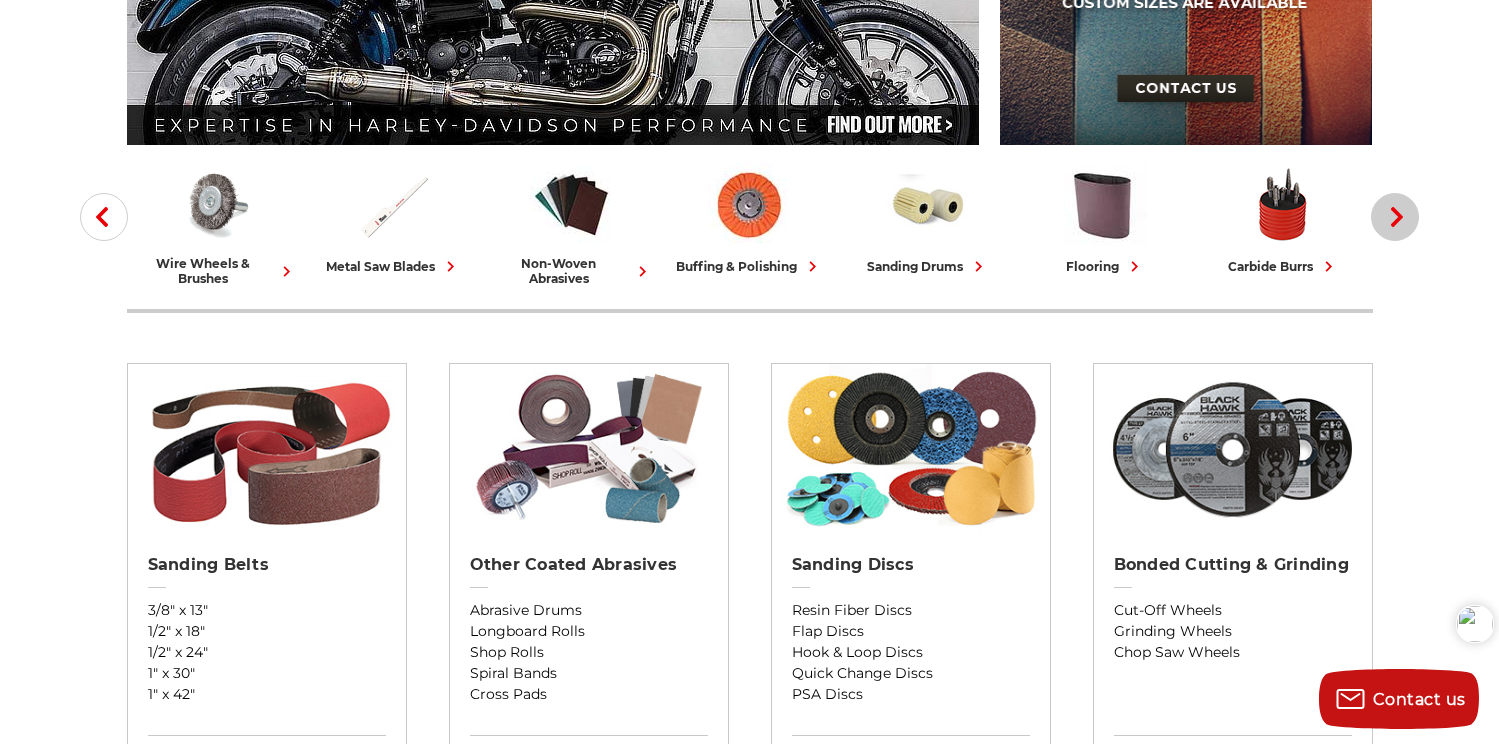 click 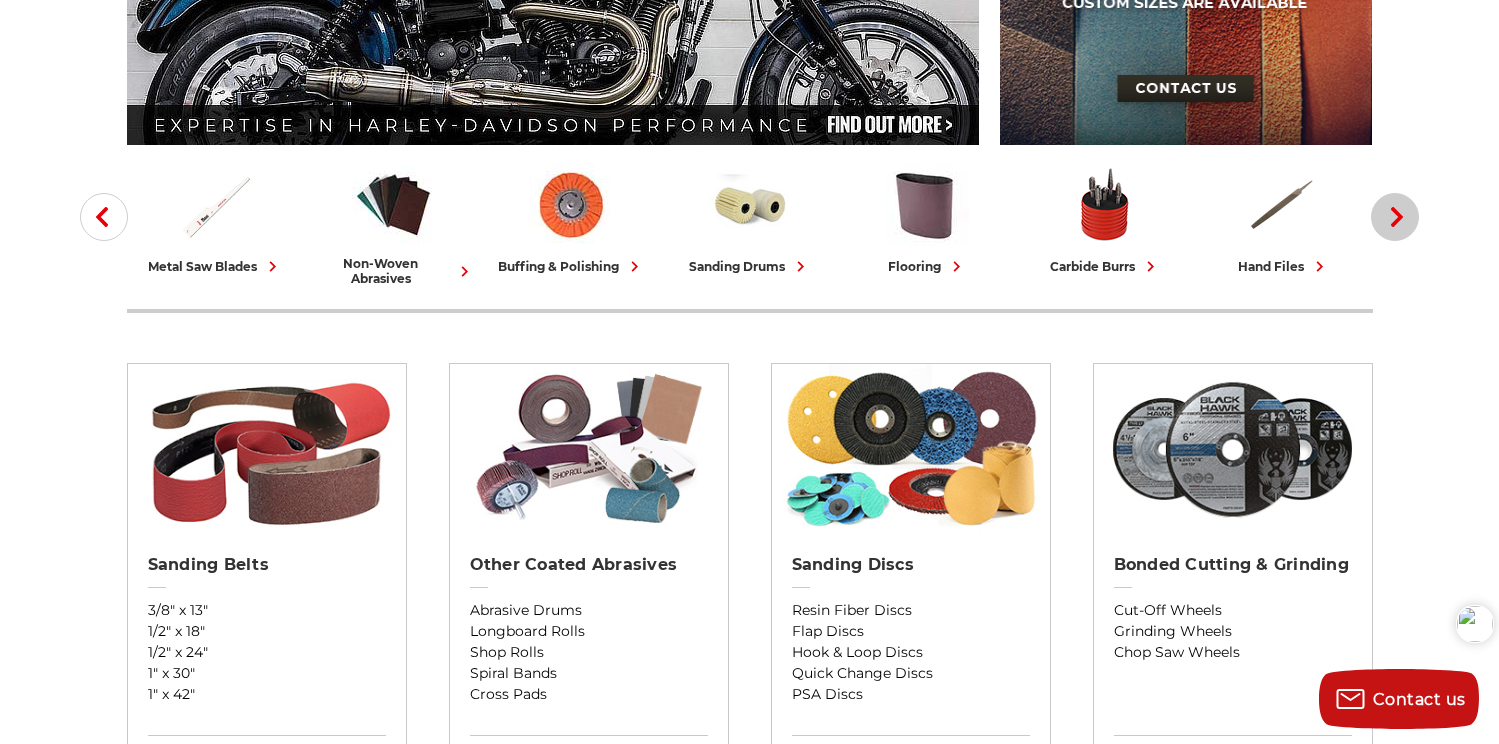 click 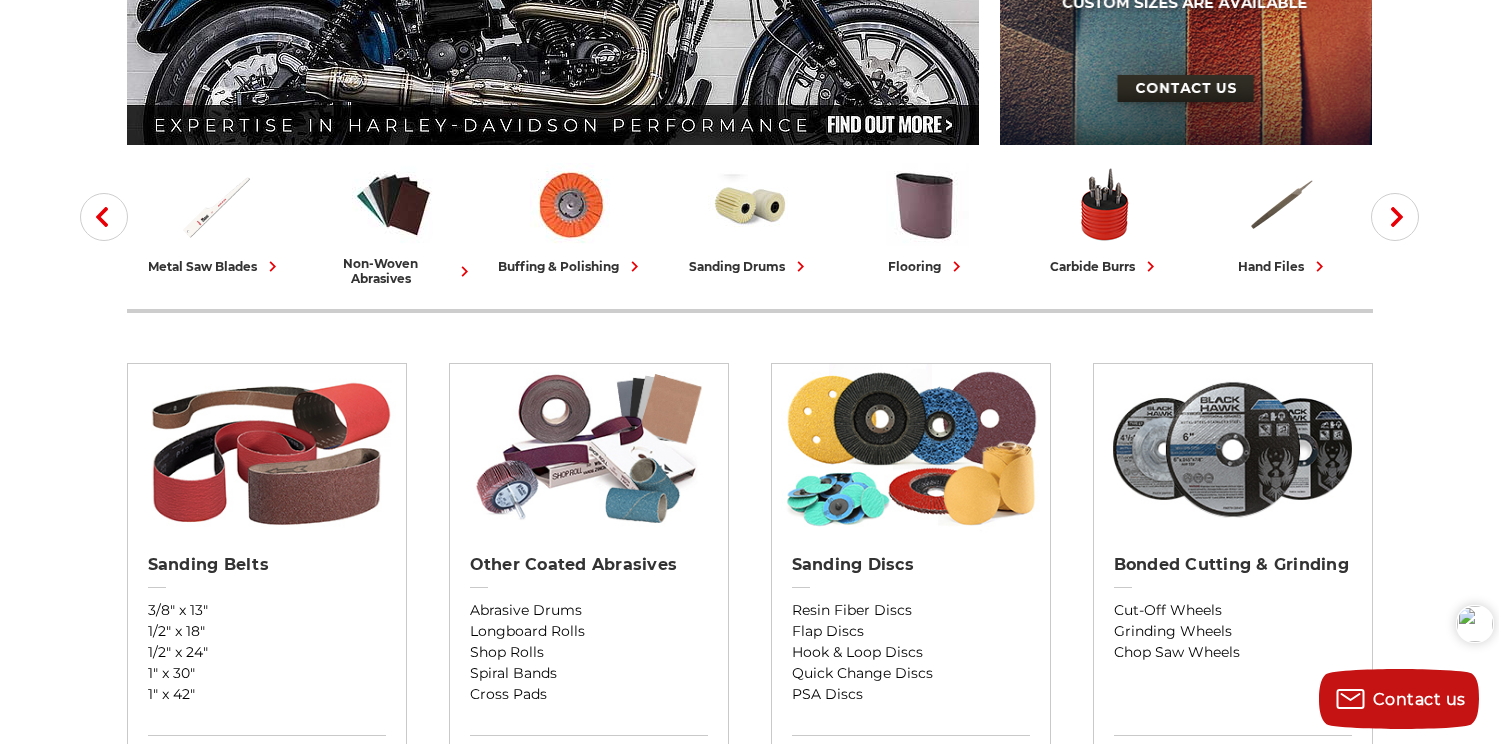 click on "Previous
sanding belts
other coated abrasives
sanding discs
bonded cutting & grinding
wire wheels & brushes
metal saw blades
non-woven abrasives
buffing & polishing
sanding drums
flooring
carbide burrs
hand files
accessories & more" at bounding box center (750, 234) 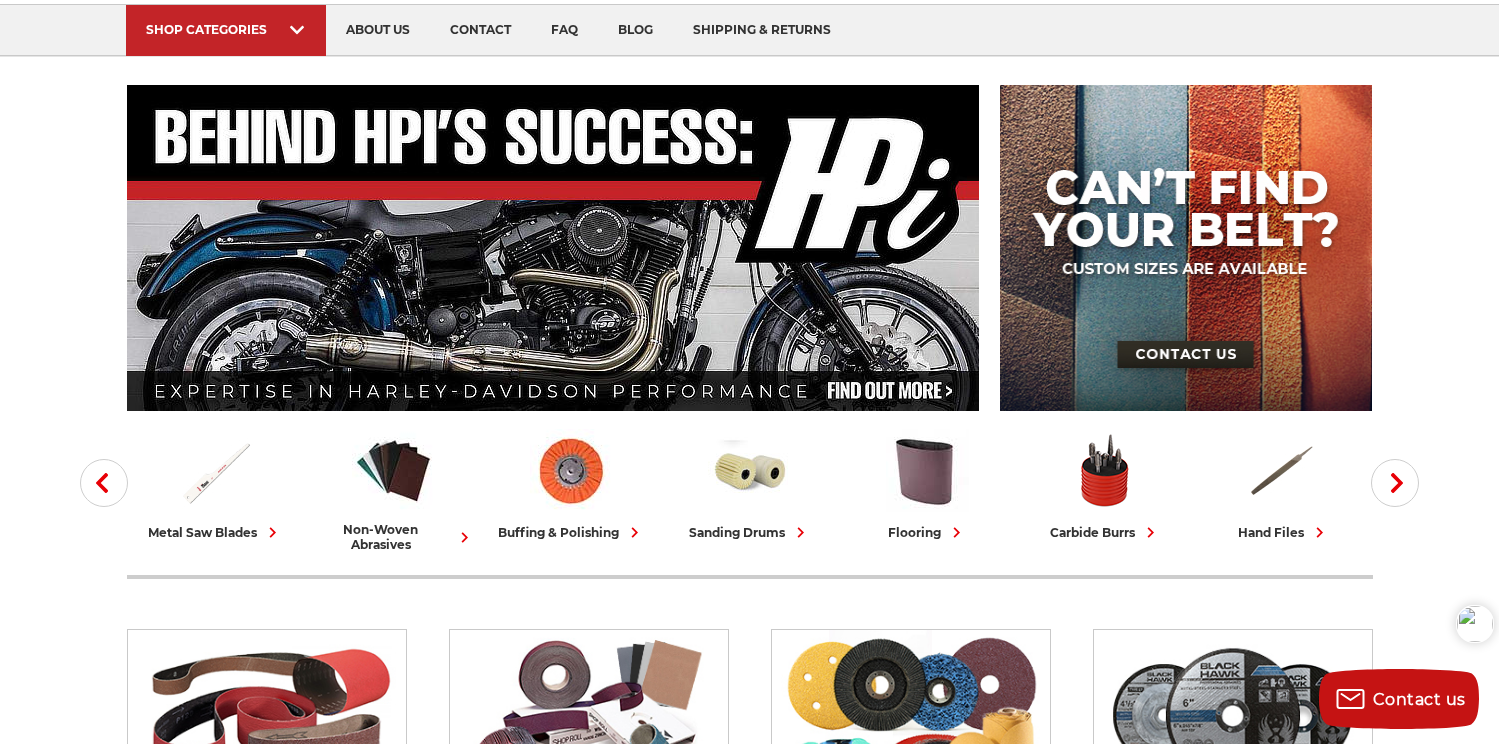 scroll, scrollTop: 0, scrollLeft: 0, axis: both 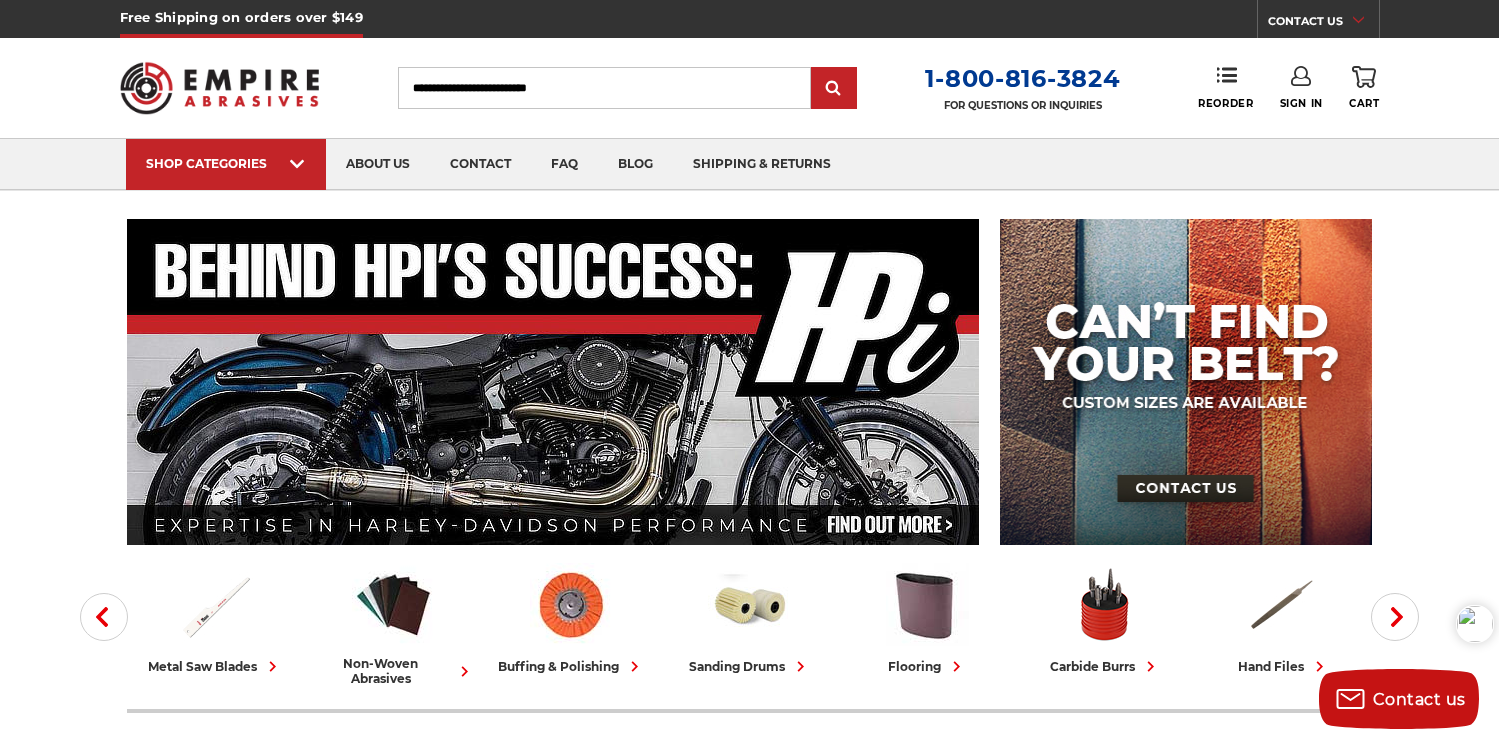 click on "Search" at bounding box center [604, 88] 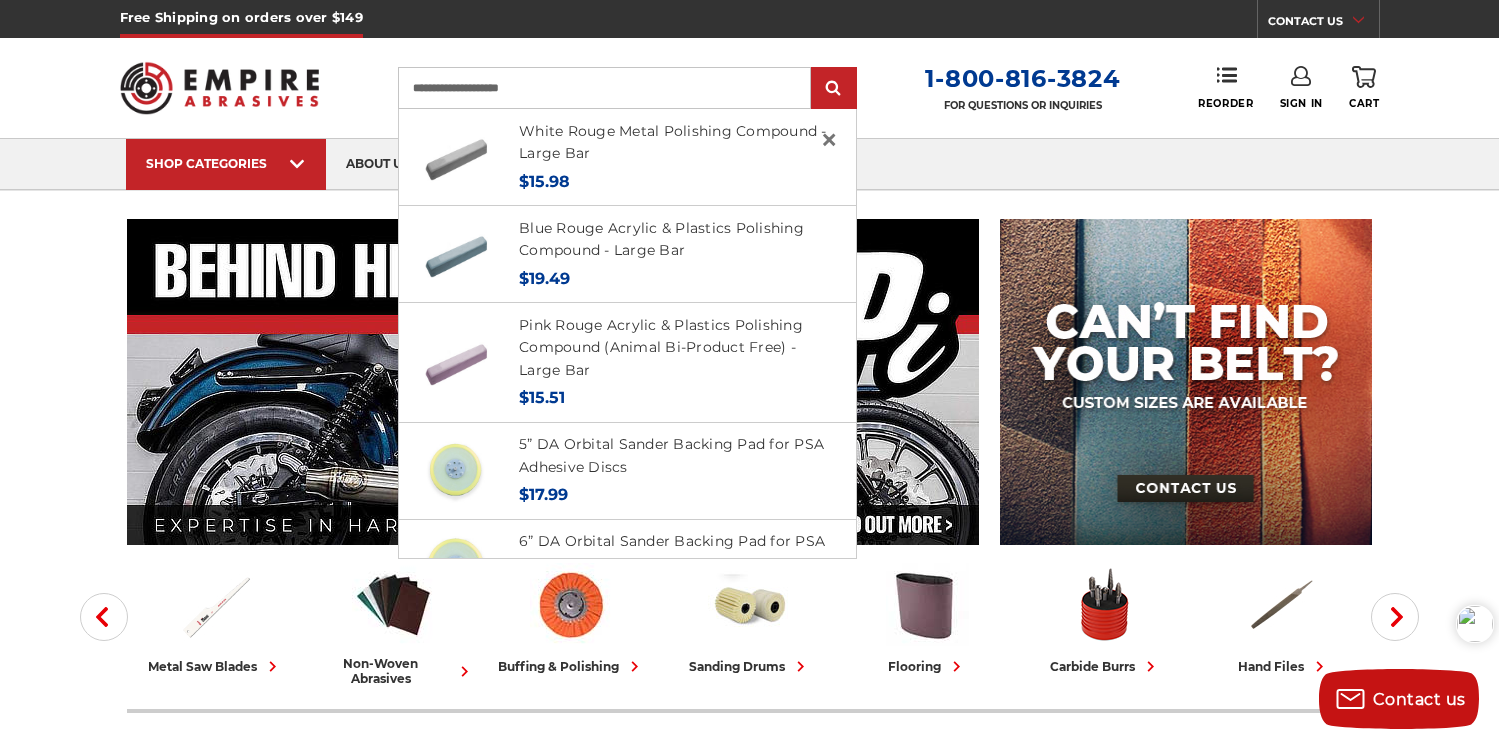 type on "**********" 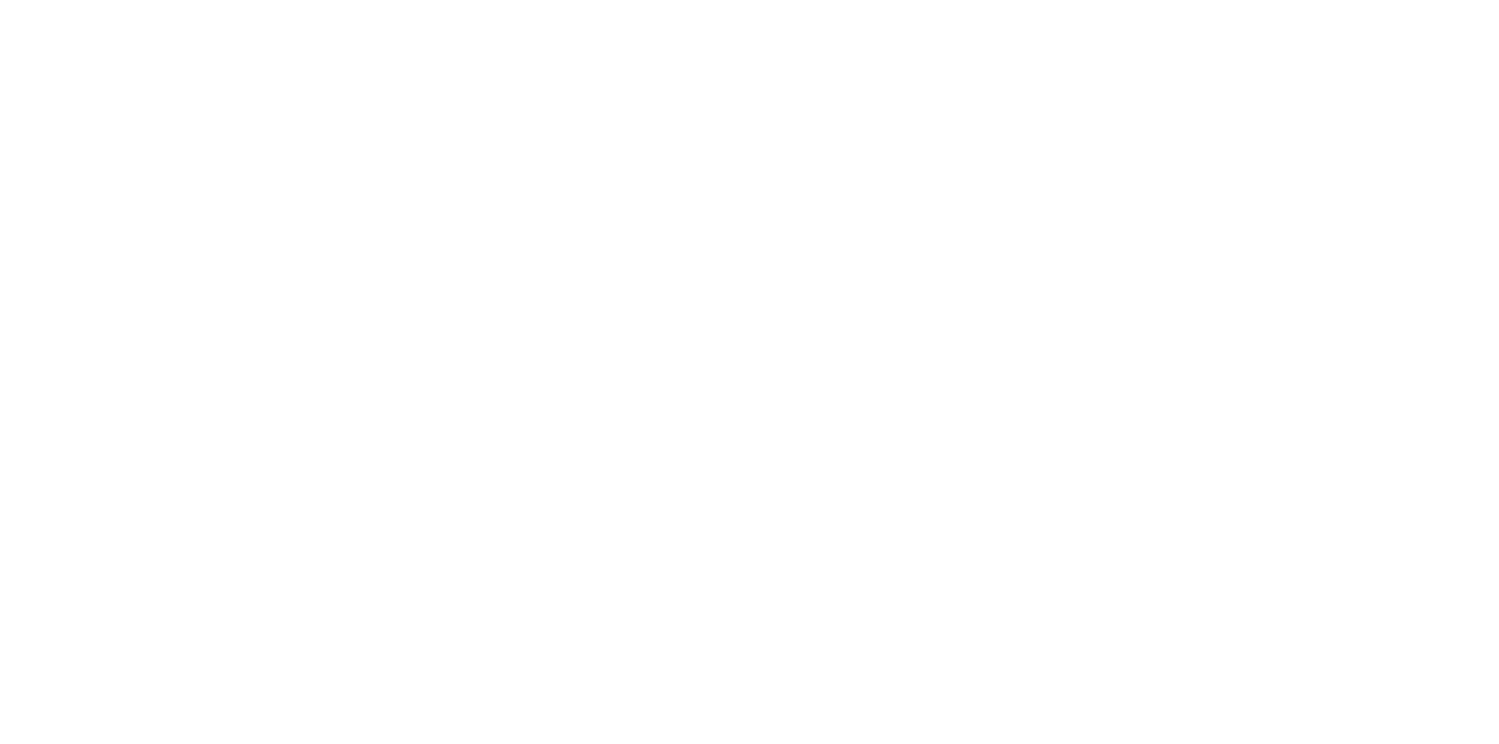 scroll, scrollTop: 0, scrollLeft: 0, axis: both 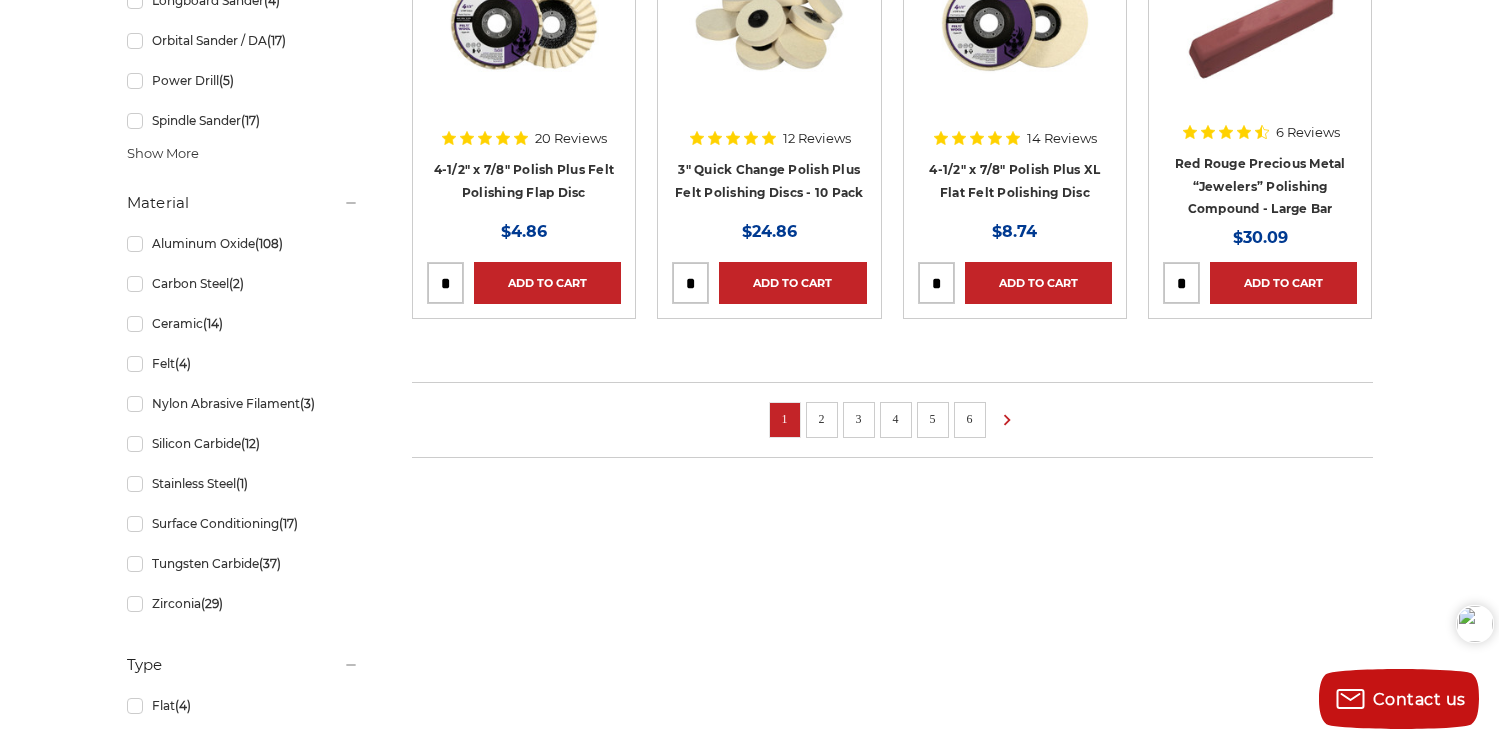 click on "2" at bounding box center (822, 419) 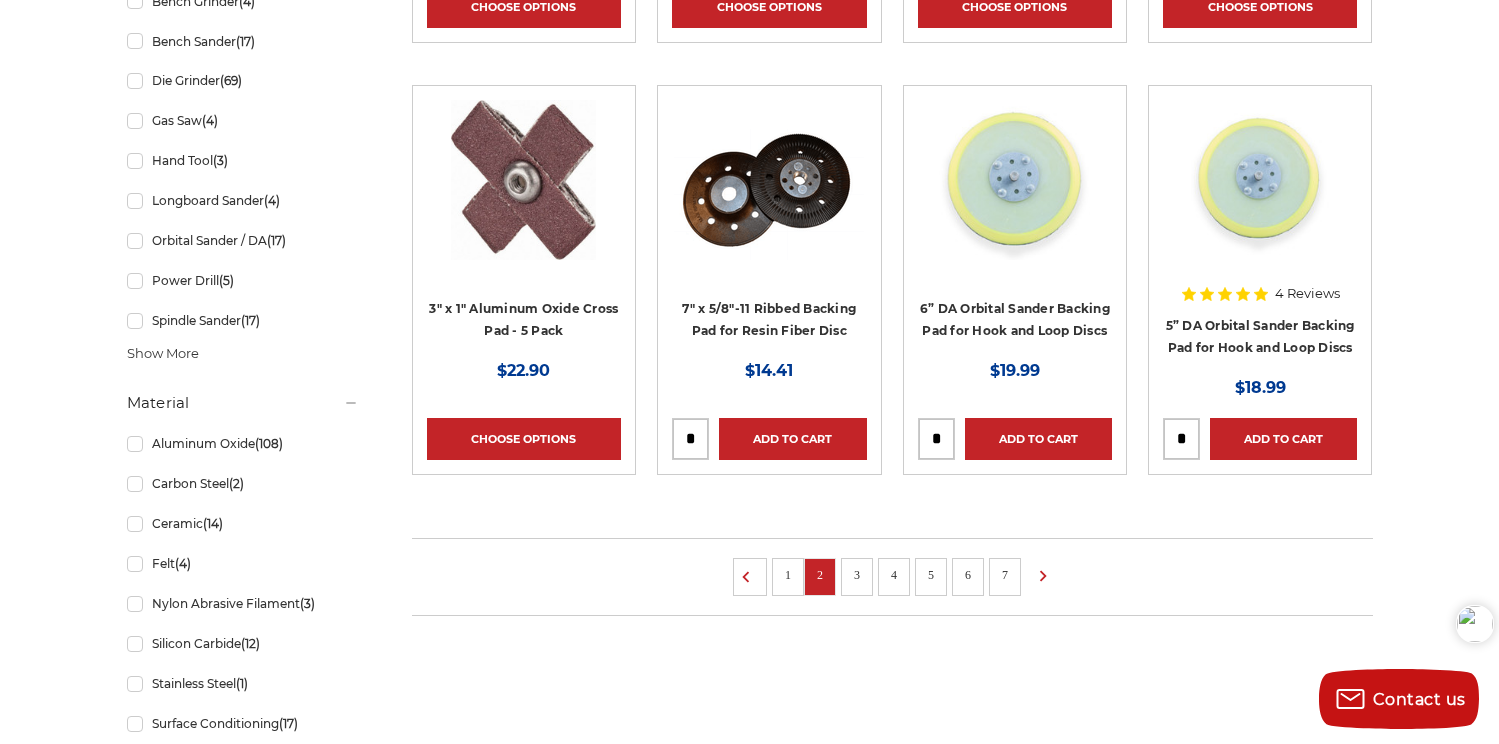 scroll, scrollTop: 1400, scrollLeft: 0, axis: vertical 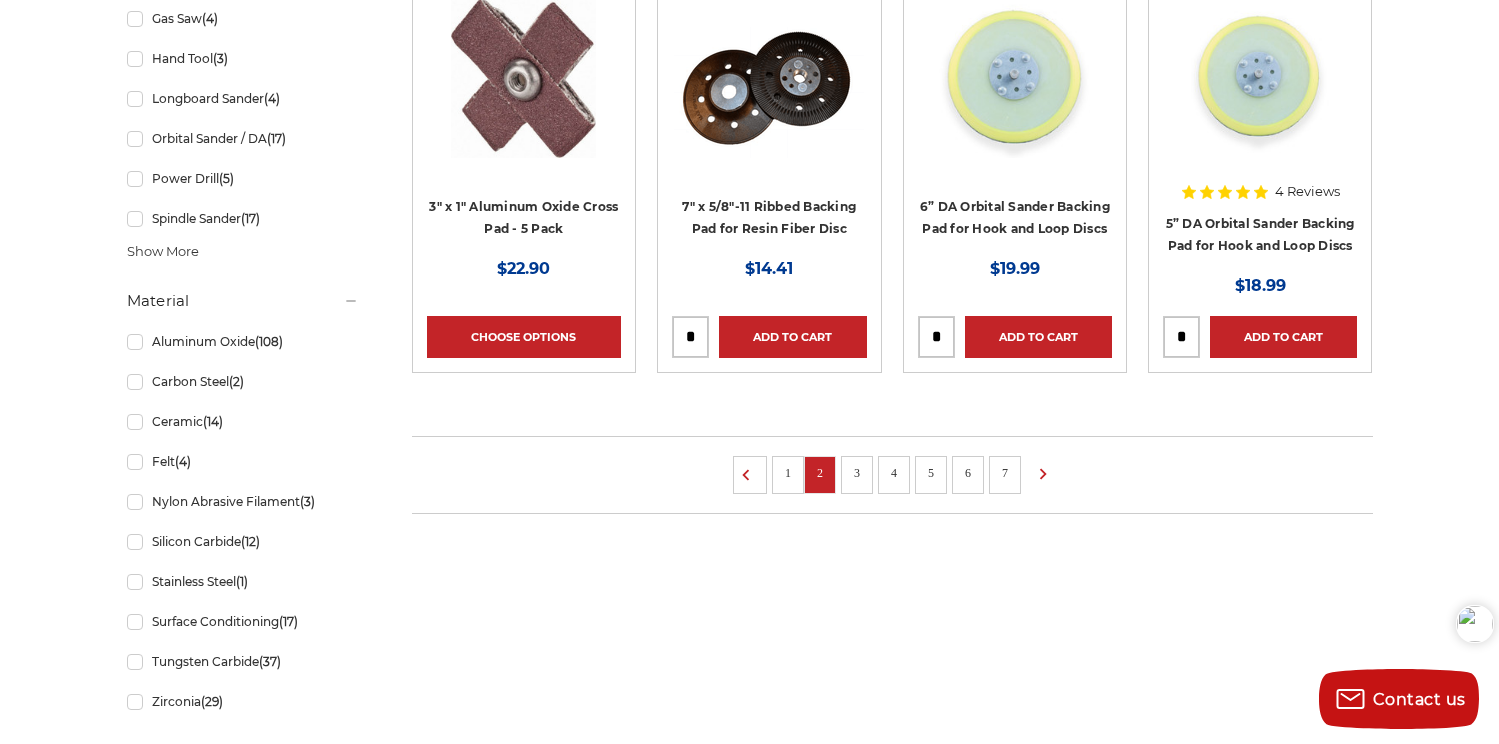 click on "3" at bounding box center (857, 473) 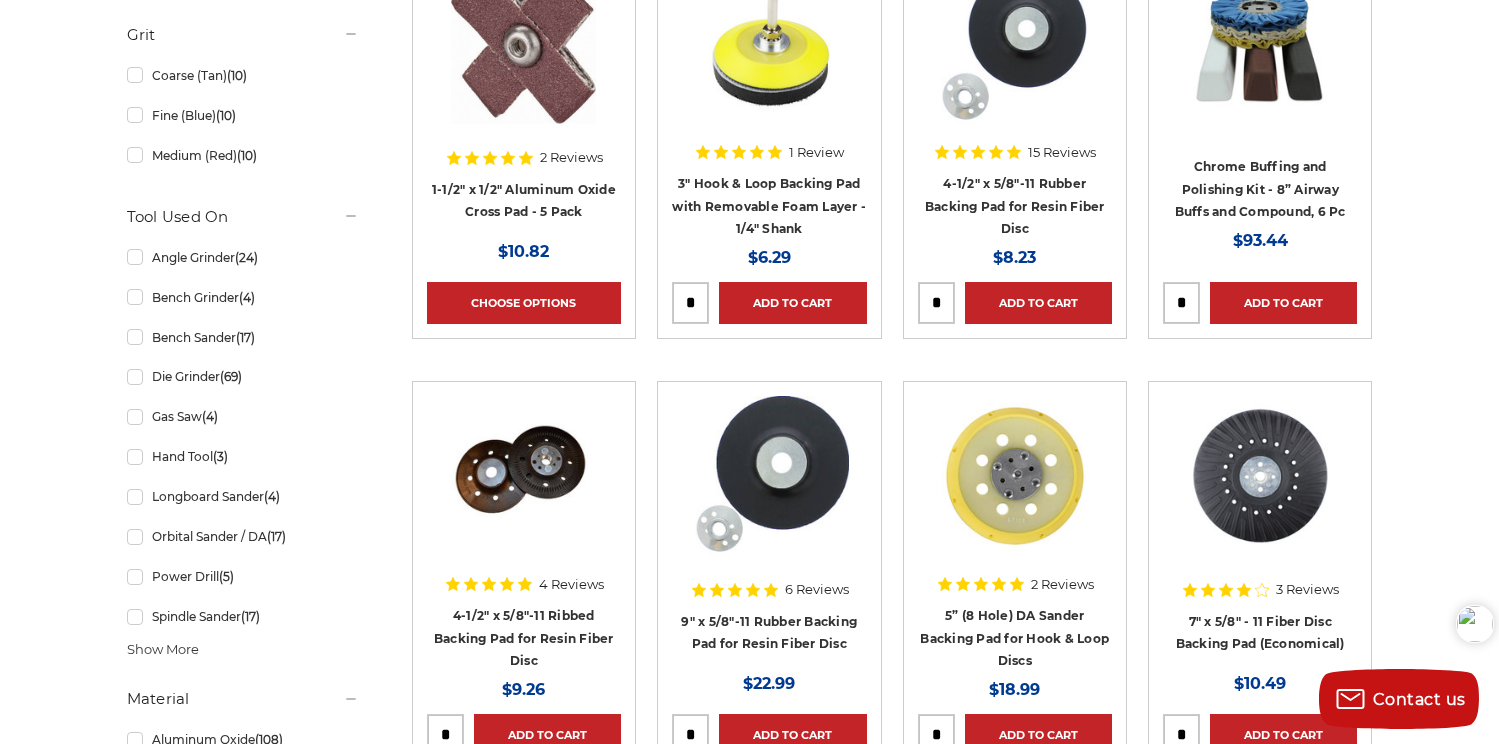 scroll, scrollTop: 1000, scrollLeft: 0, axis: vertical 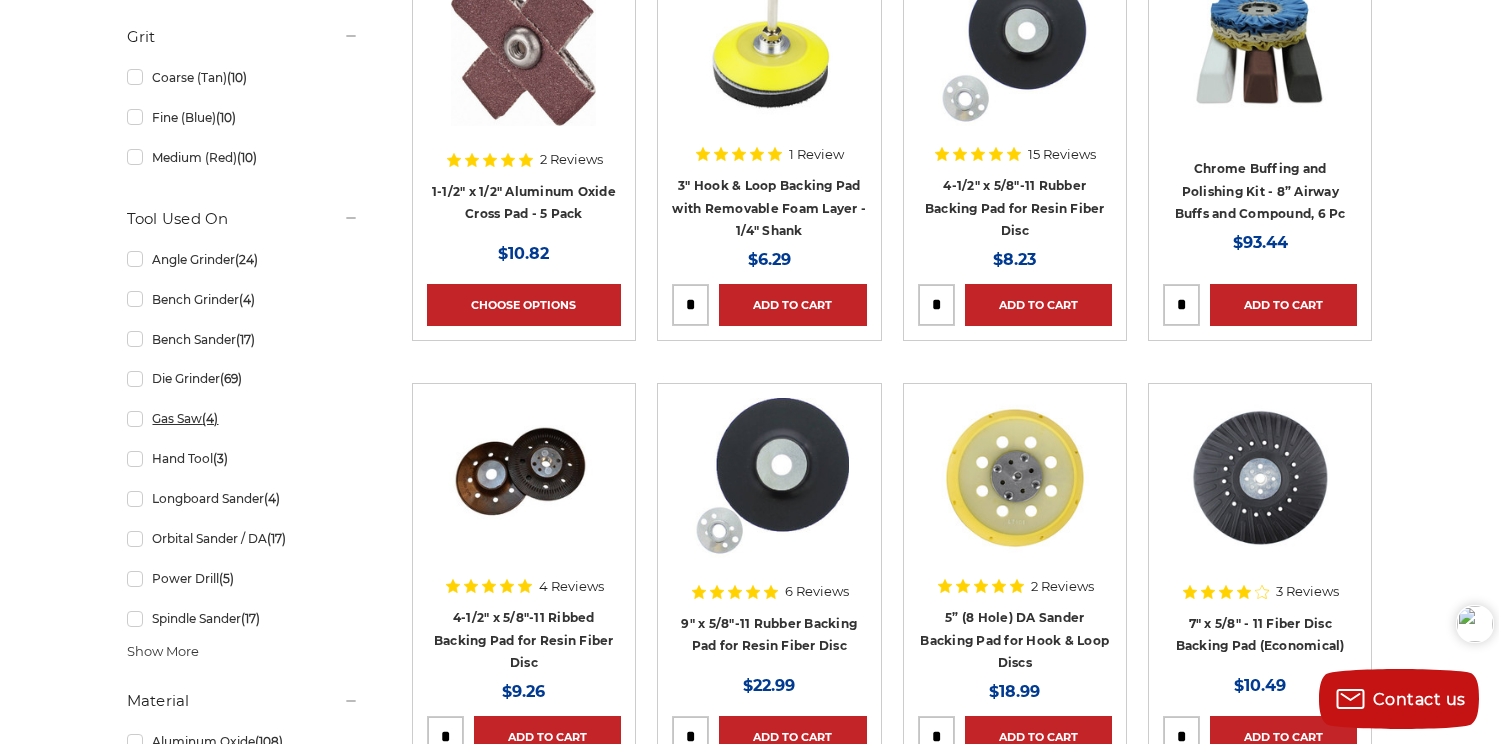 click on "Gas Saw
(4)" at bounding box center (243, 418) 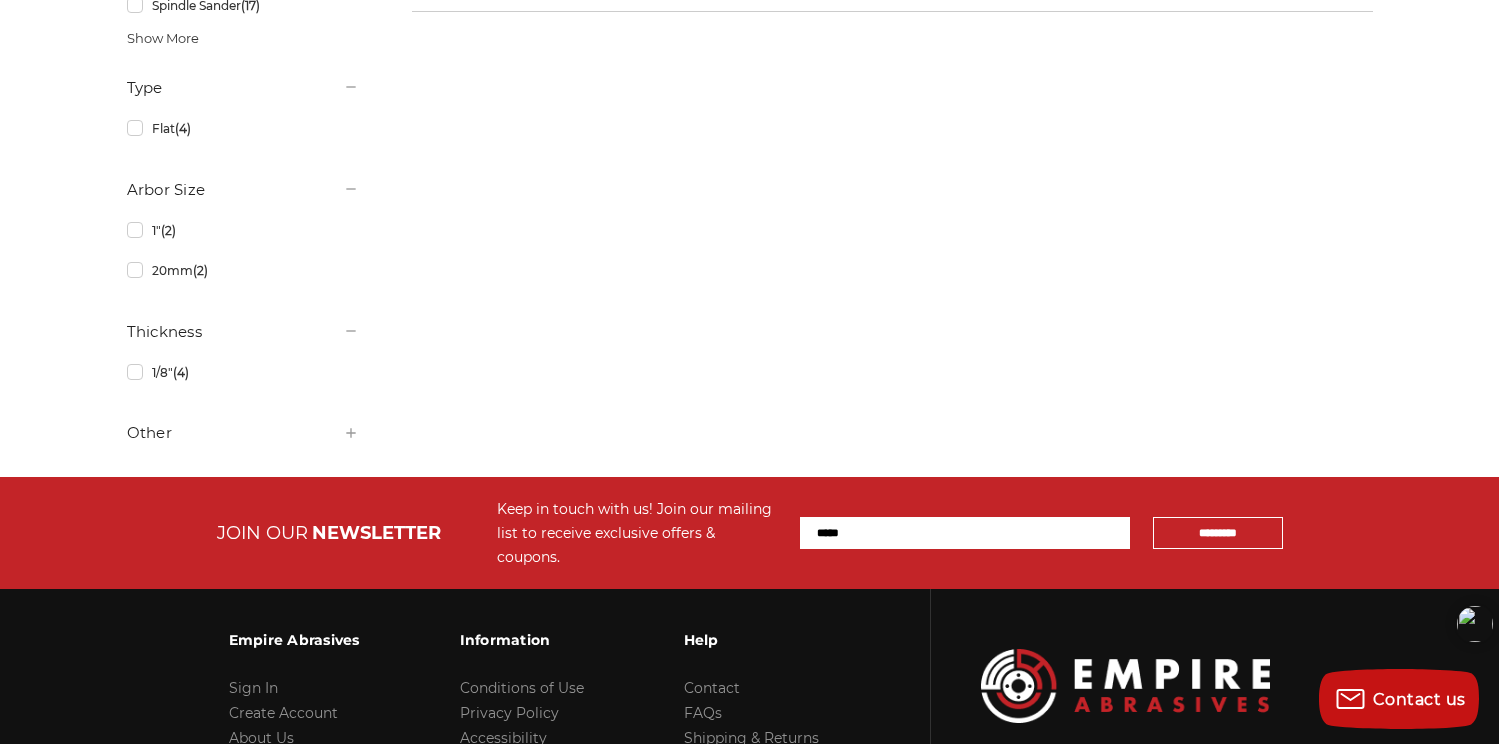 scroll, scrollTop: 0, scrollLeft: 0, axis: both 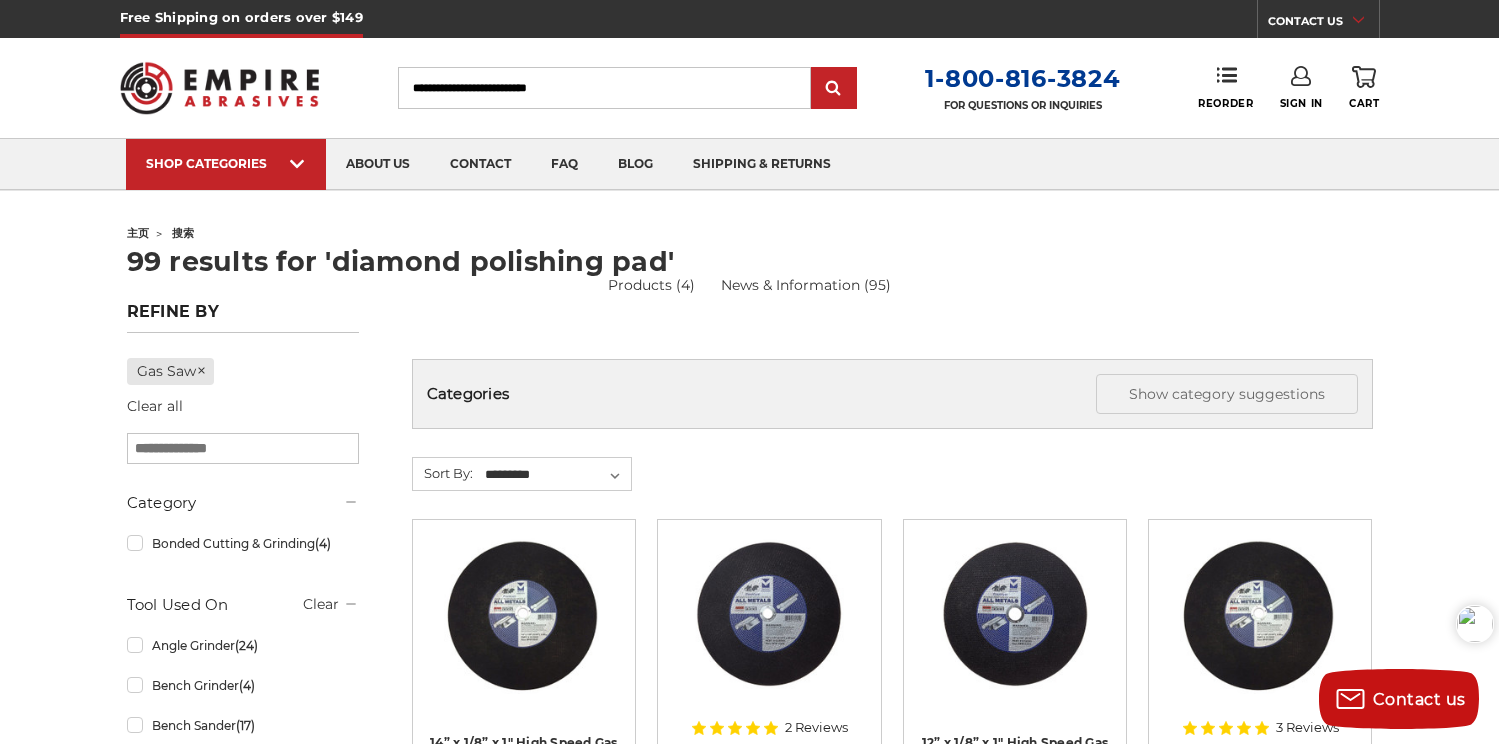 click on "Search" at bounding box center [604, 88] 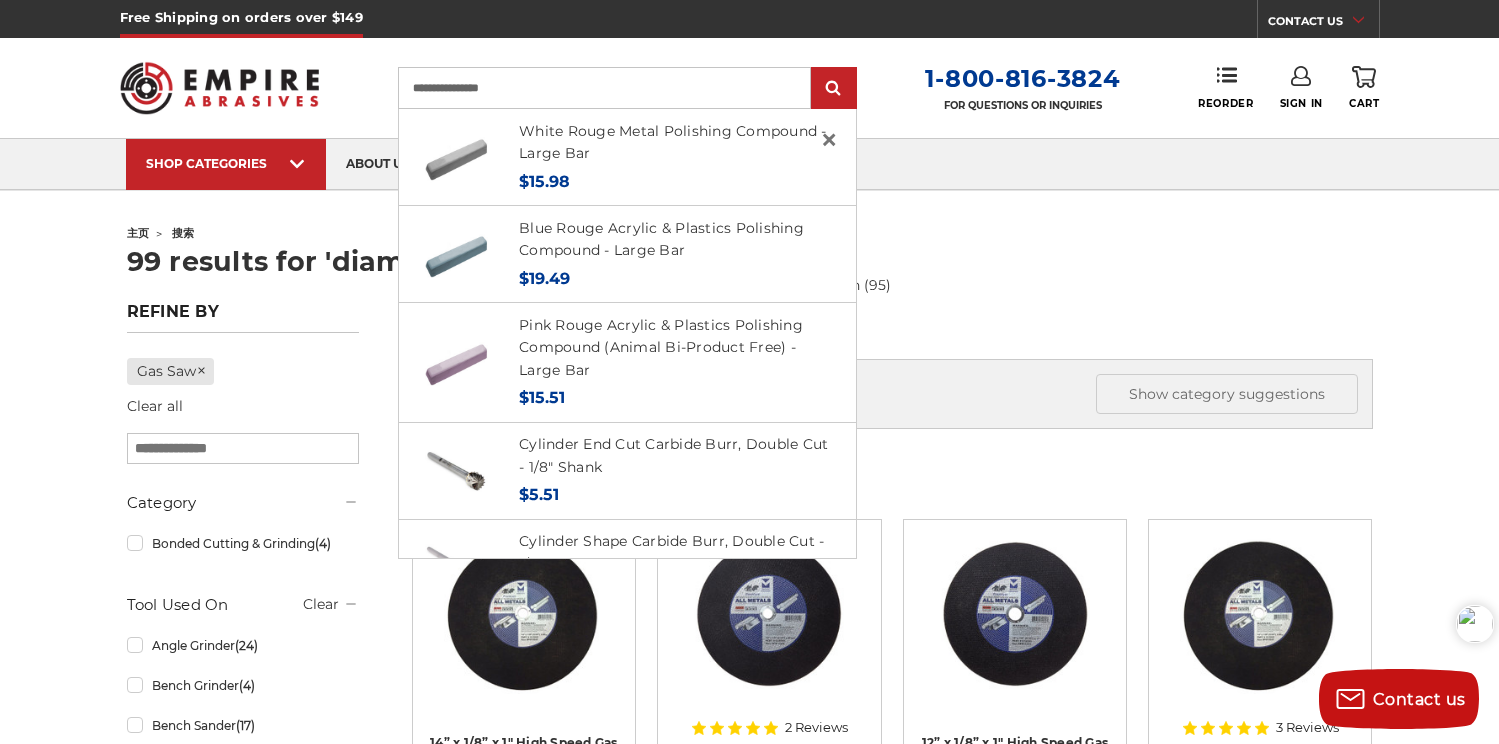 type on "**********" 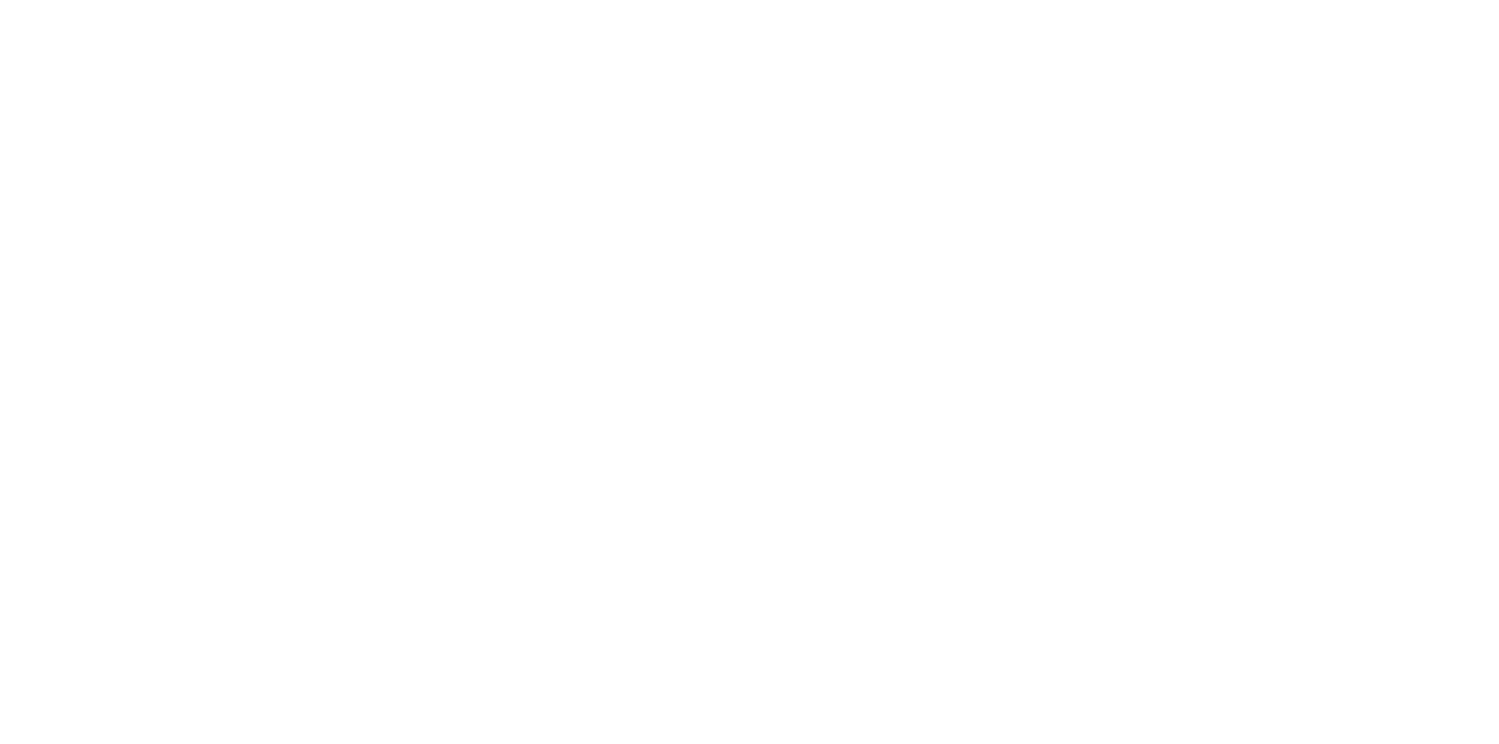 scroll, scrollTop: 0, scrollLeft: 0, axis: both 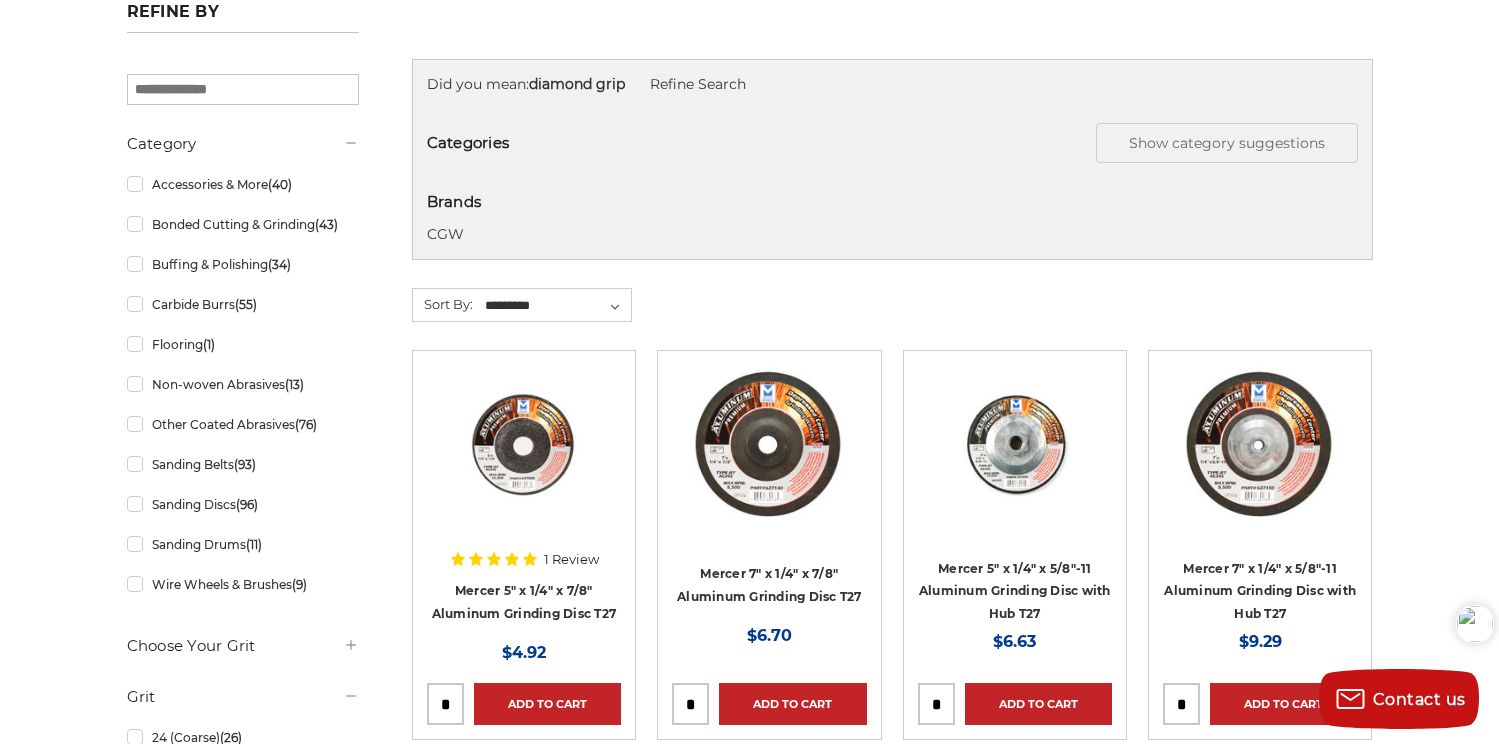 click on "**********" at bounding box center (892, 319) 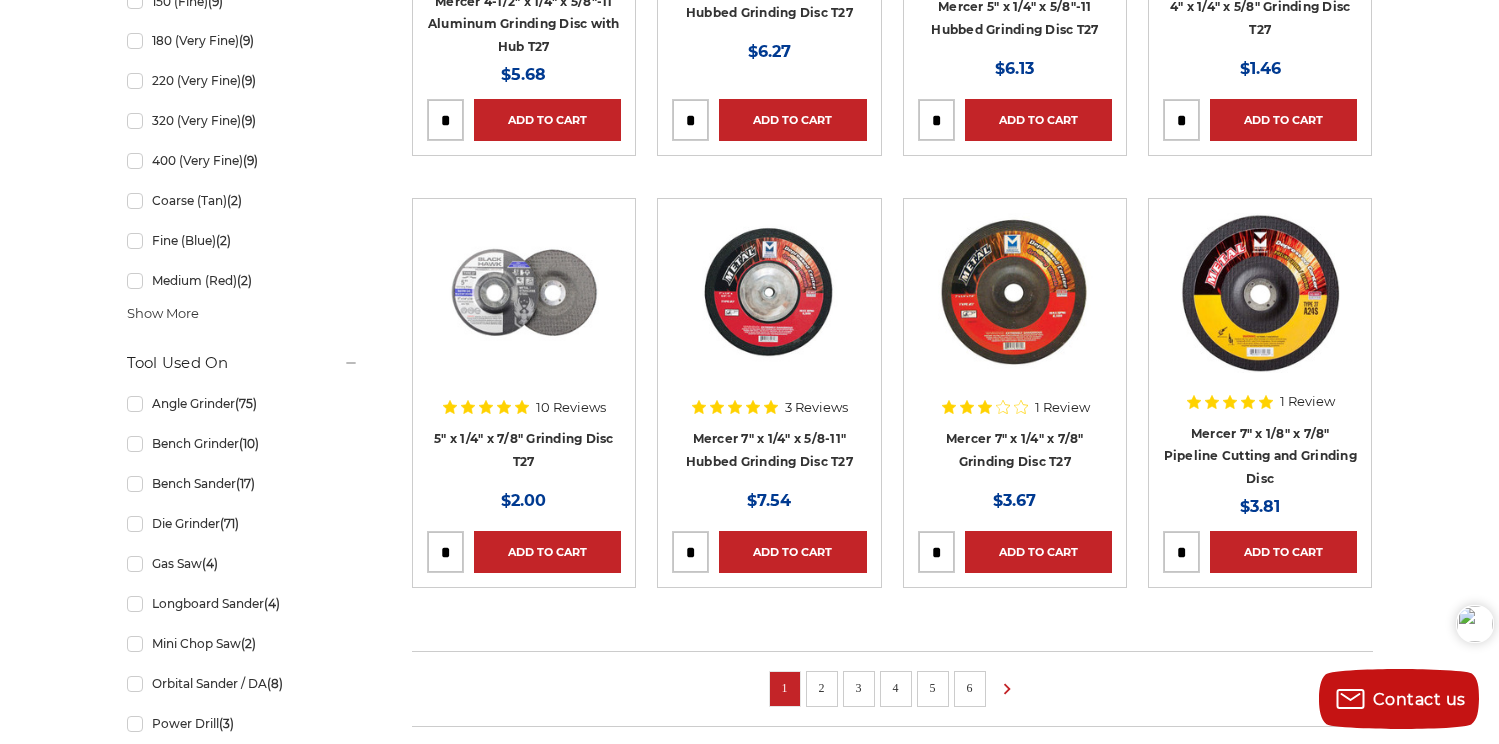 scroll, scrollTop: 1298, scrollLeft: 0, axis: vertical 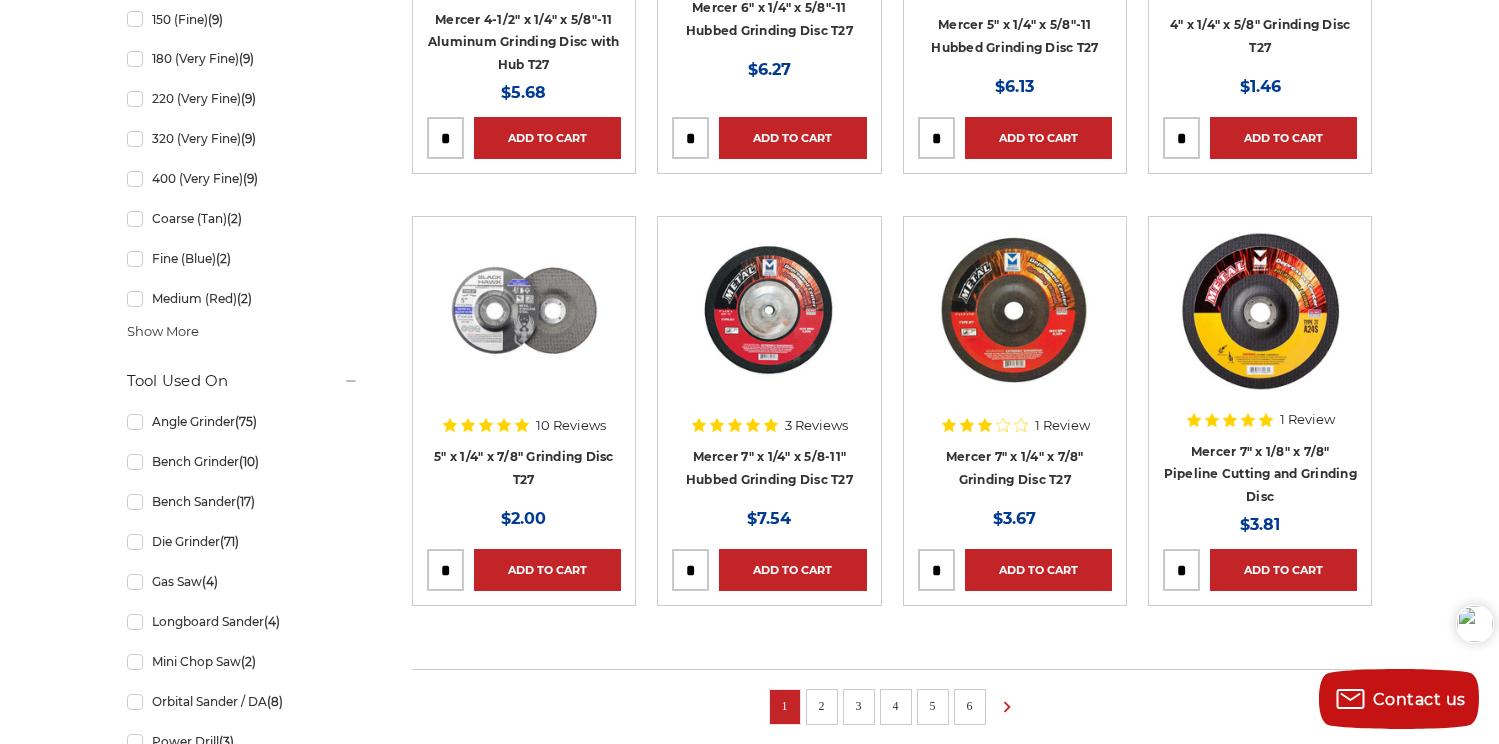 click on "2" at bounding box center (822, 706) 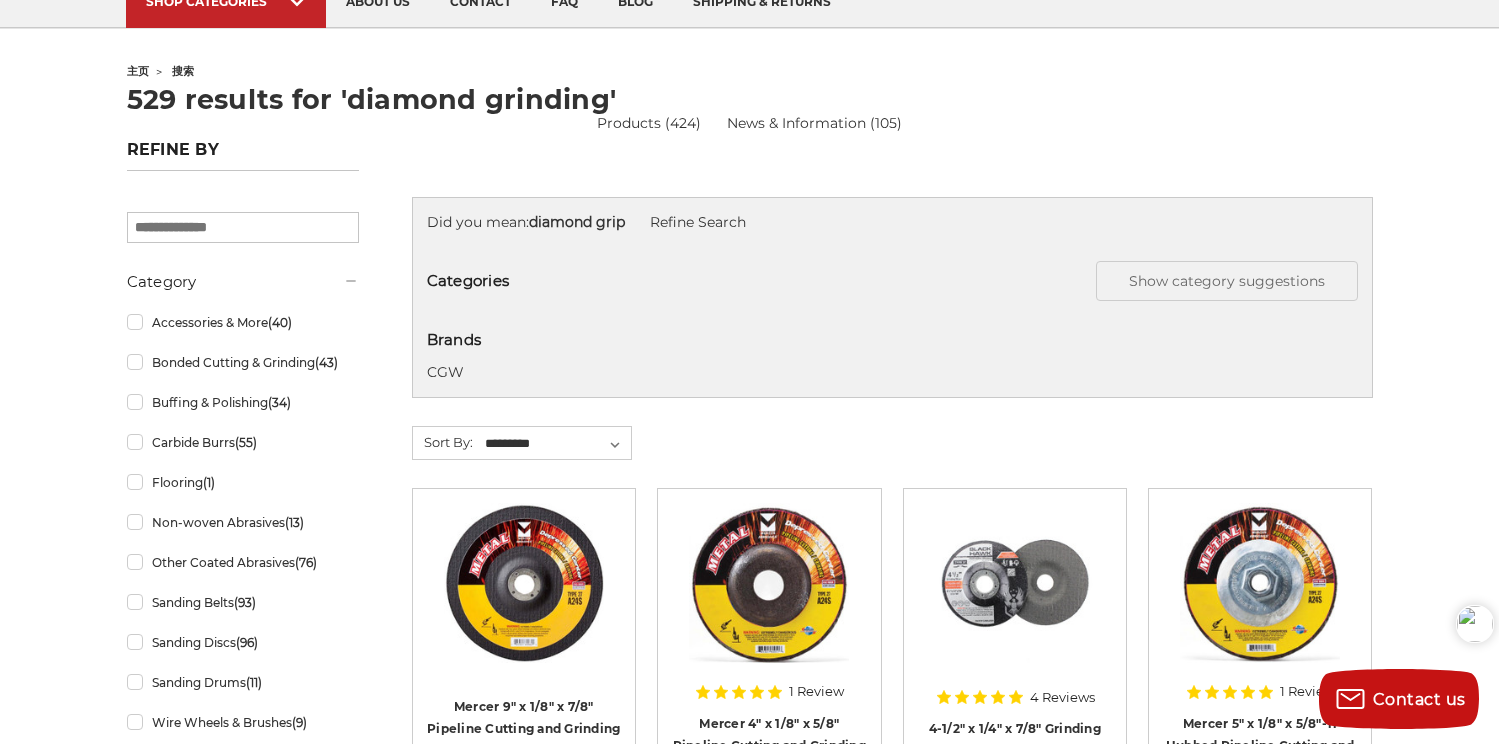 scroll, scrollTop: 0, scrollLeft: 0, axis: both 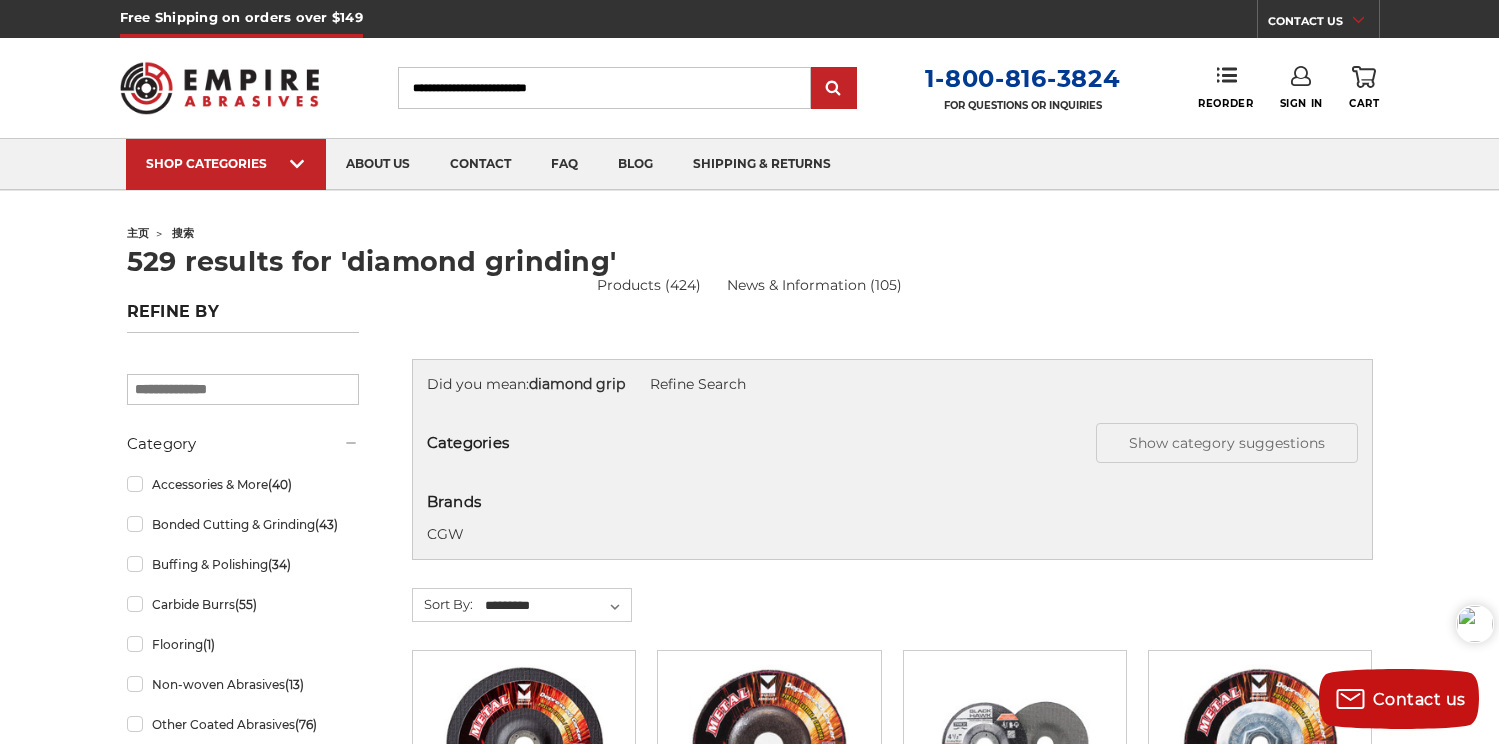 click on "Search" at bounding box center (604, 88) 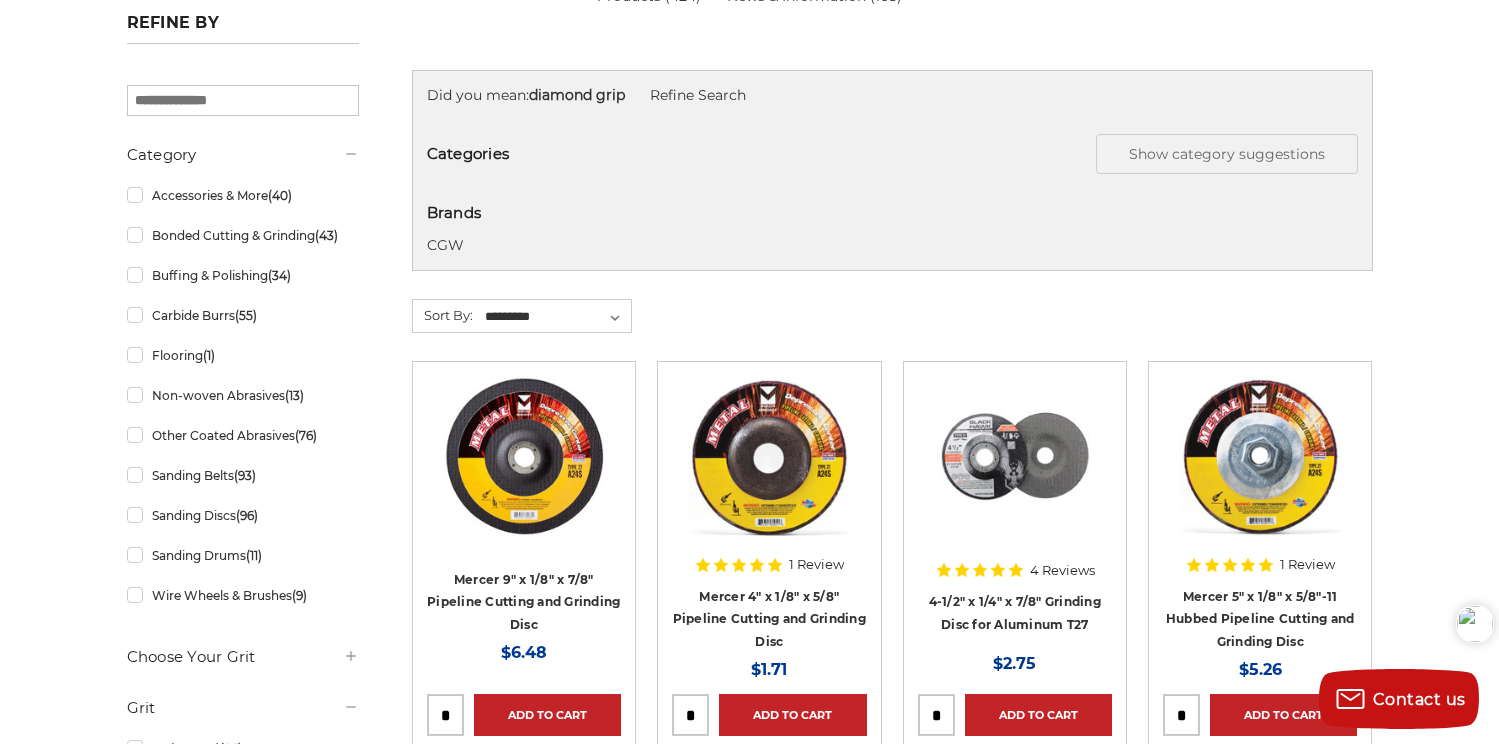 scroll, scrollTop: 300, scrollLeft: 0, axis: vertical 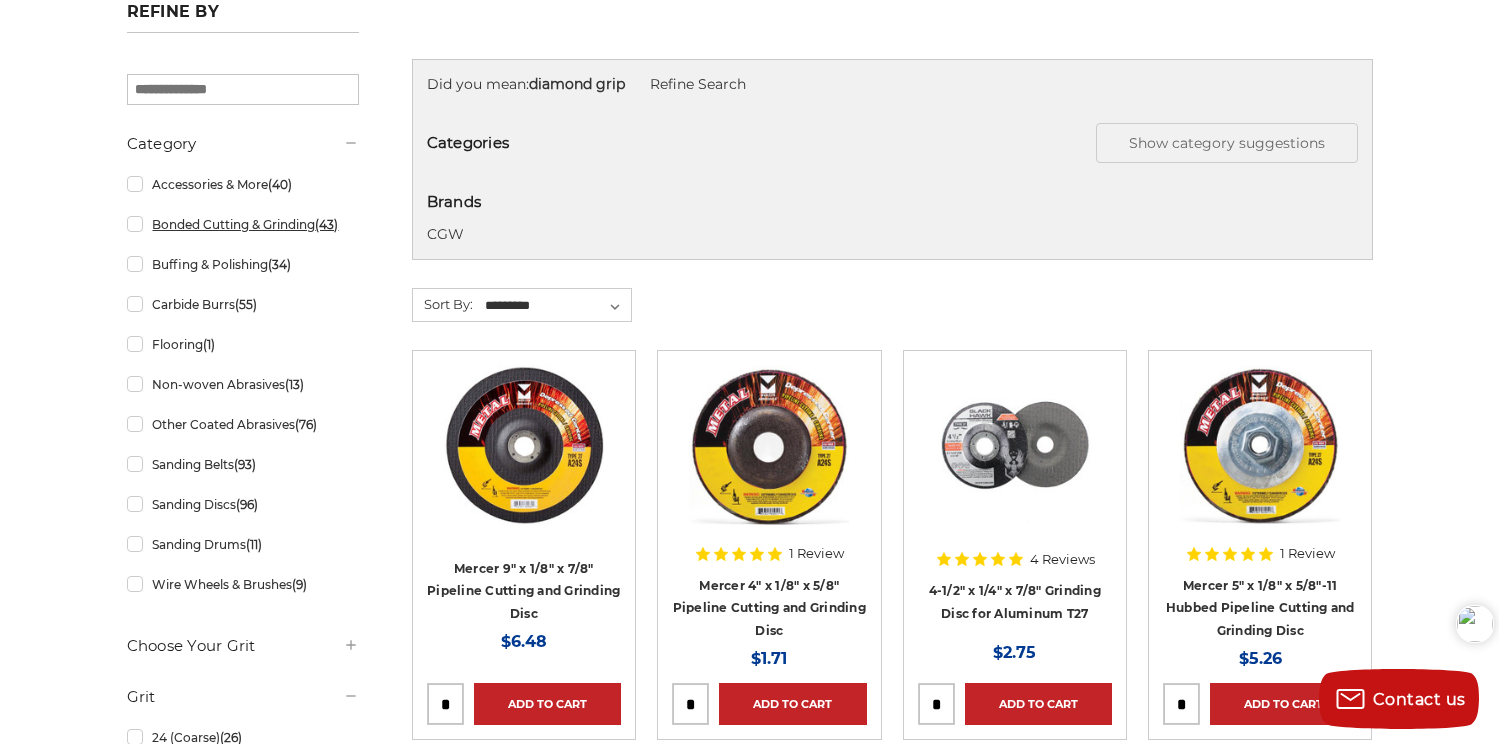 click on "Bonded Cutting & Grinding
(43)" at bounding box center (243, 224) 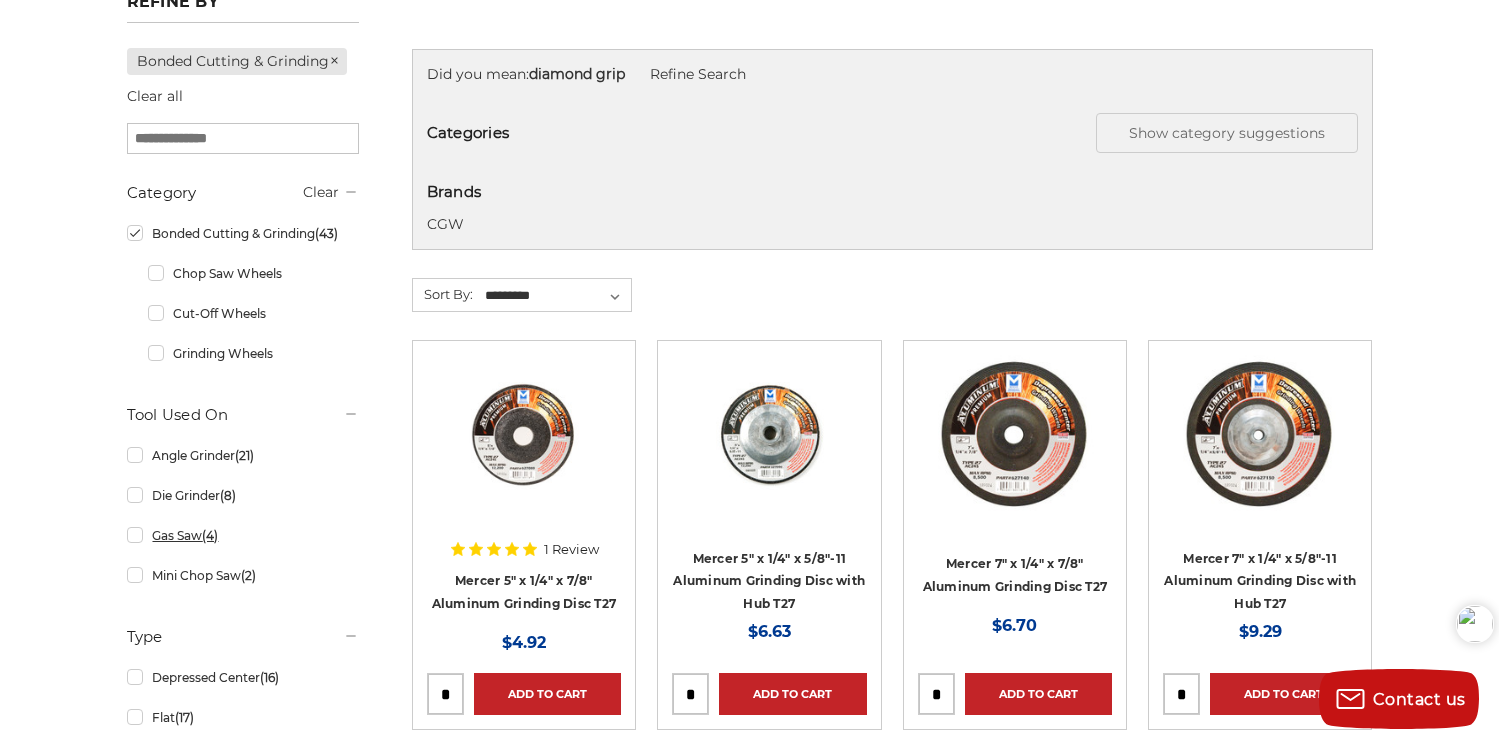 scroll, scrollTop: 300, scrollLeft: 0, axis: vertical 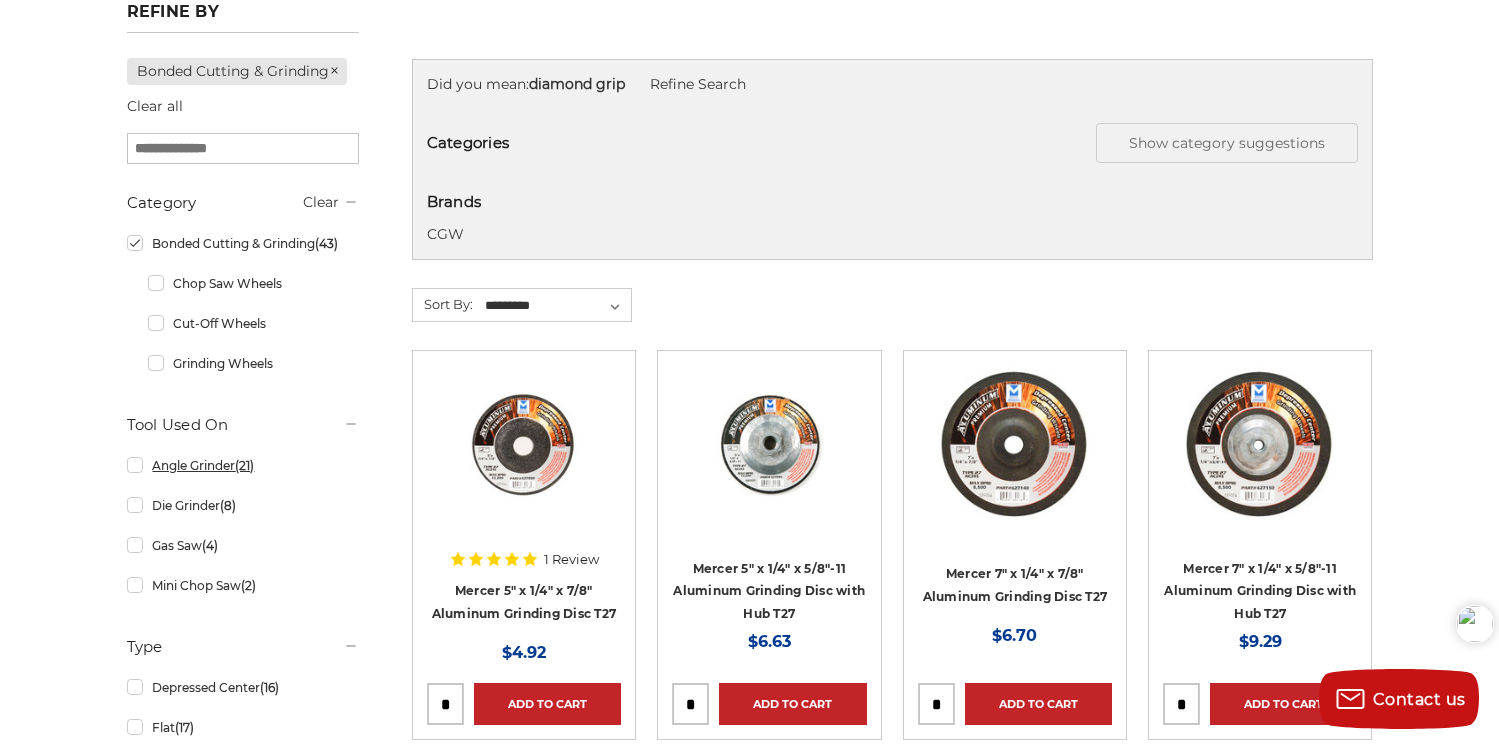 click on "Angle Grinder
(21)" at bounding box center [243, 465] 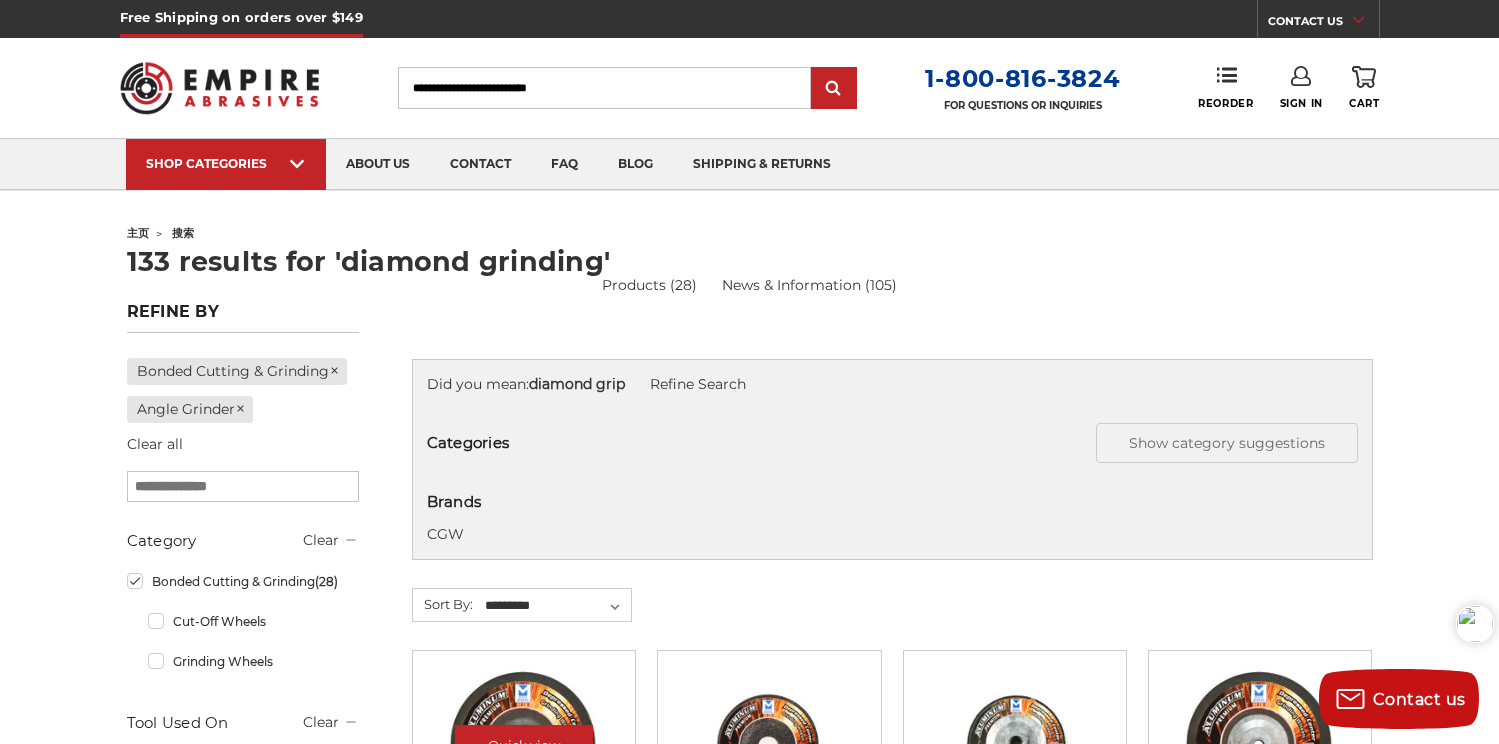 scroll, scrollTop: 500, scrollLeft: 0, axis: vertical 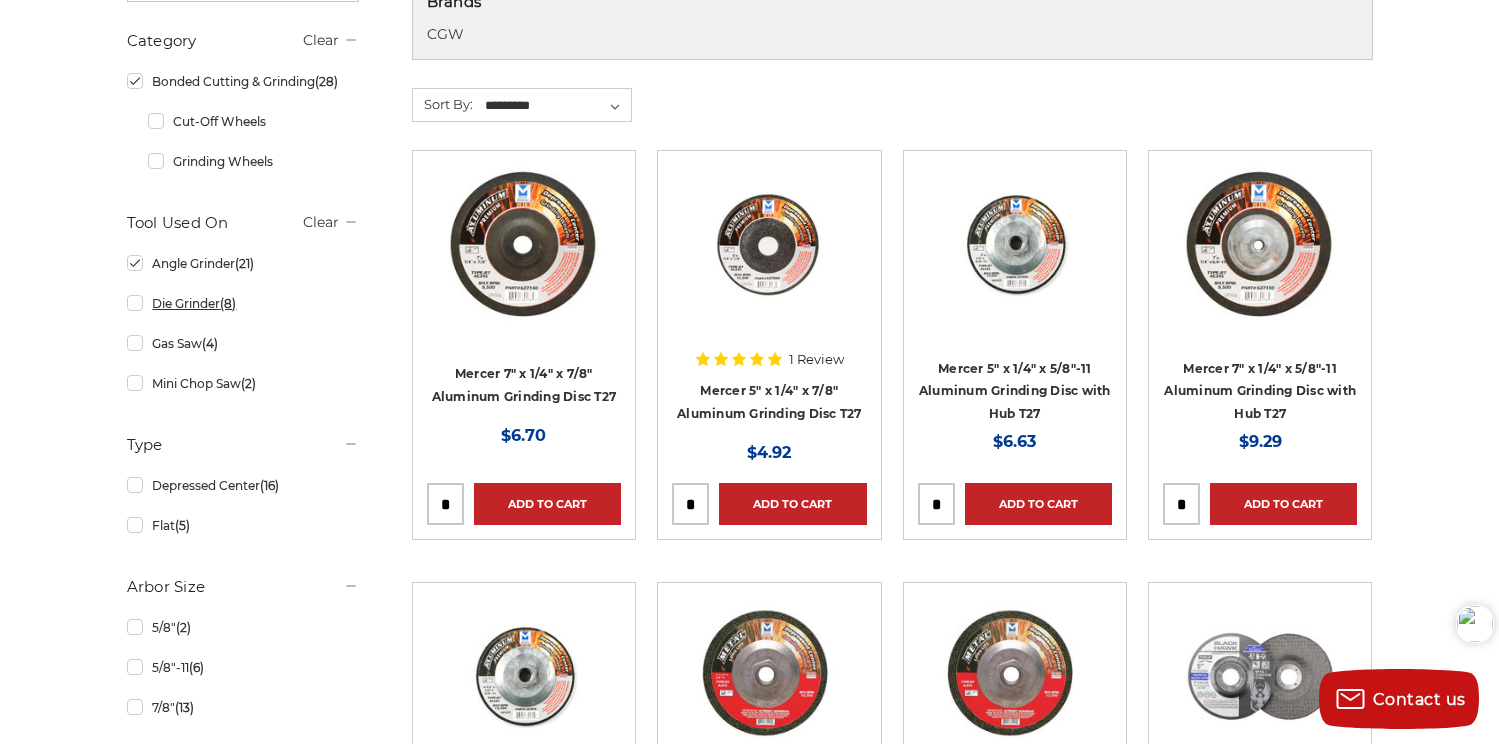 click on "Die Grinder
(8)" at bounding box center [243, 303] 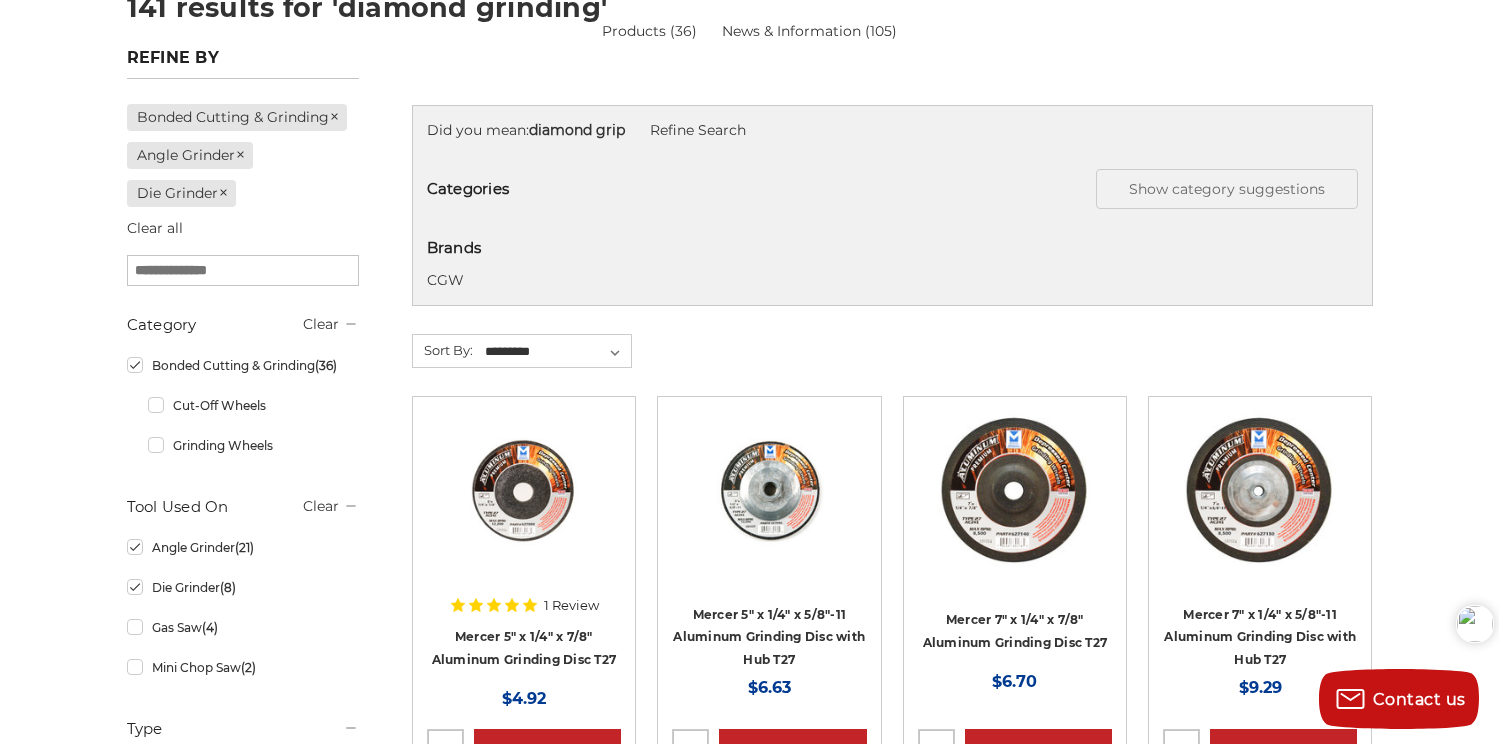scroll, scrollTop: 600, scrollLeft: 0, axis: vertical 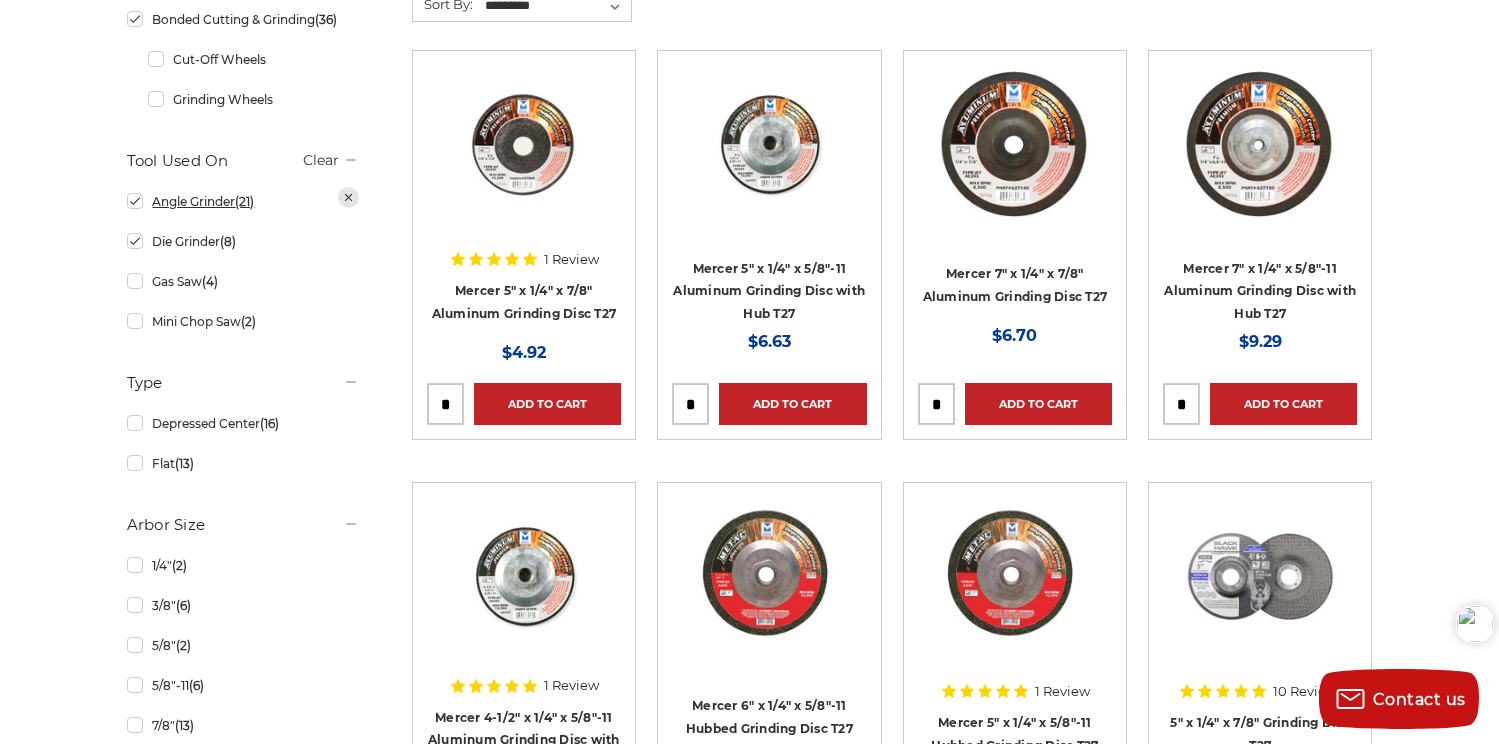 click on "Angle Grinder
(21)" at bounding box center (243, 201) 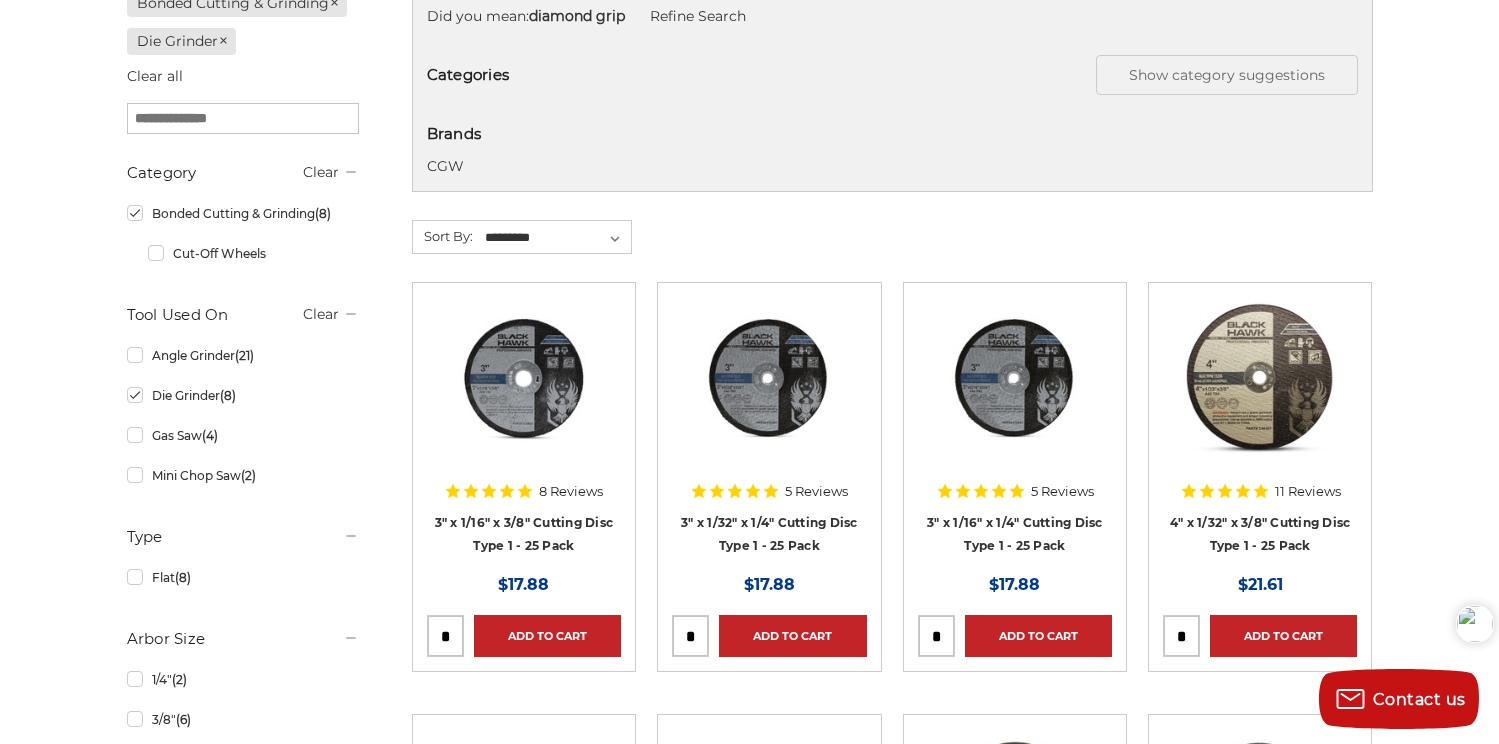 scroll, scrollTop: 0, scrollLeft: 0, axis: both 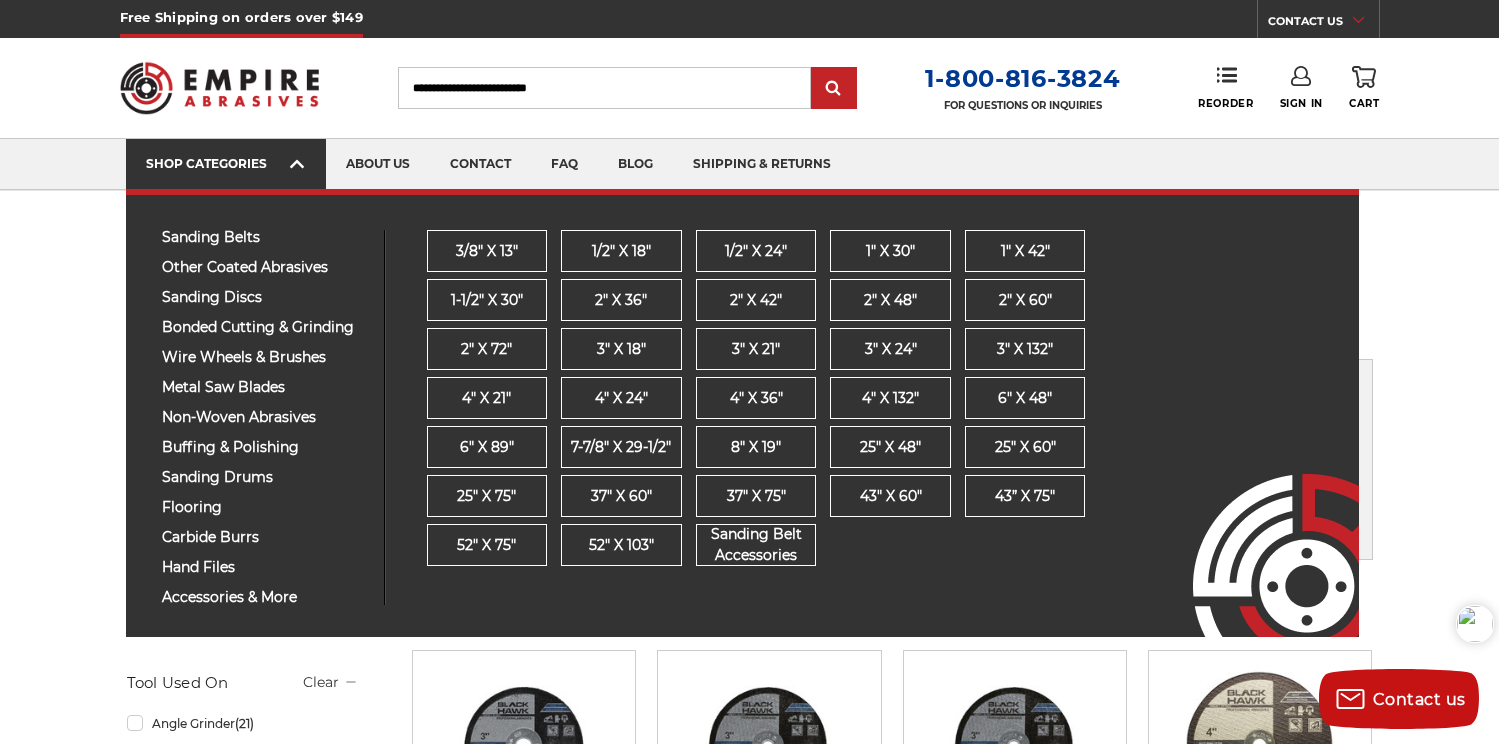 click 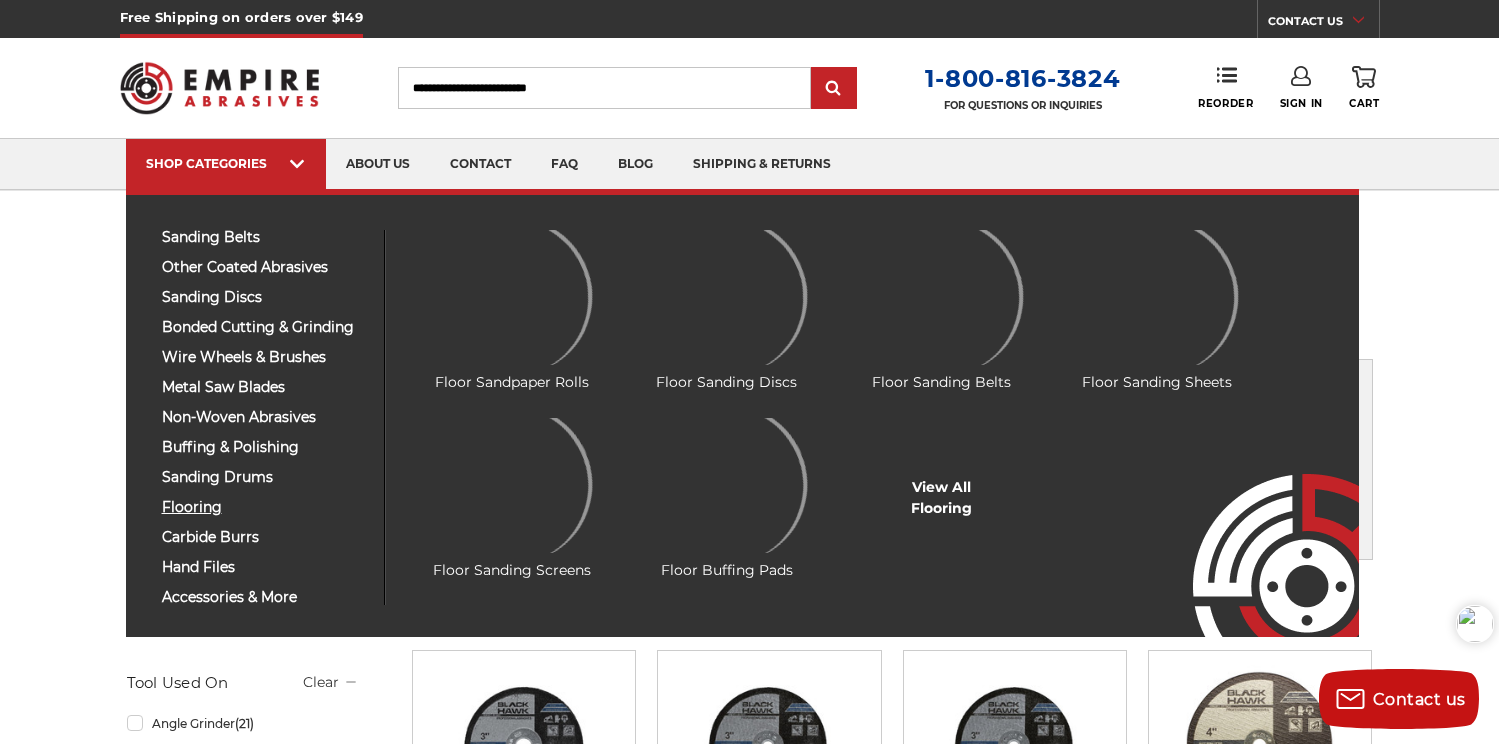 click on "flooring" at bounding box center (265, 507) 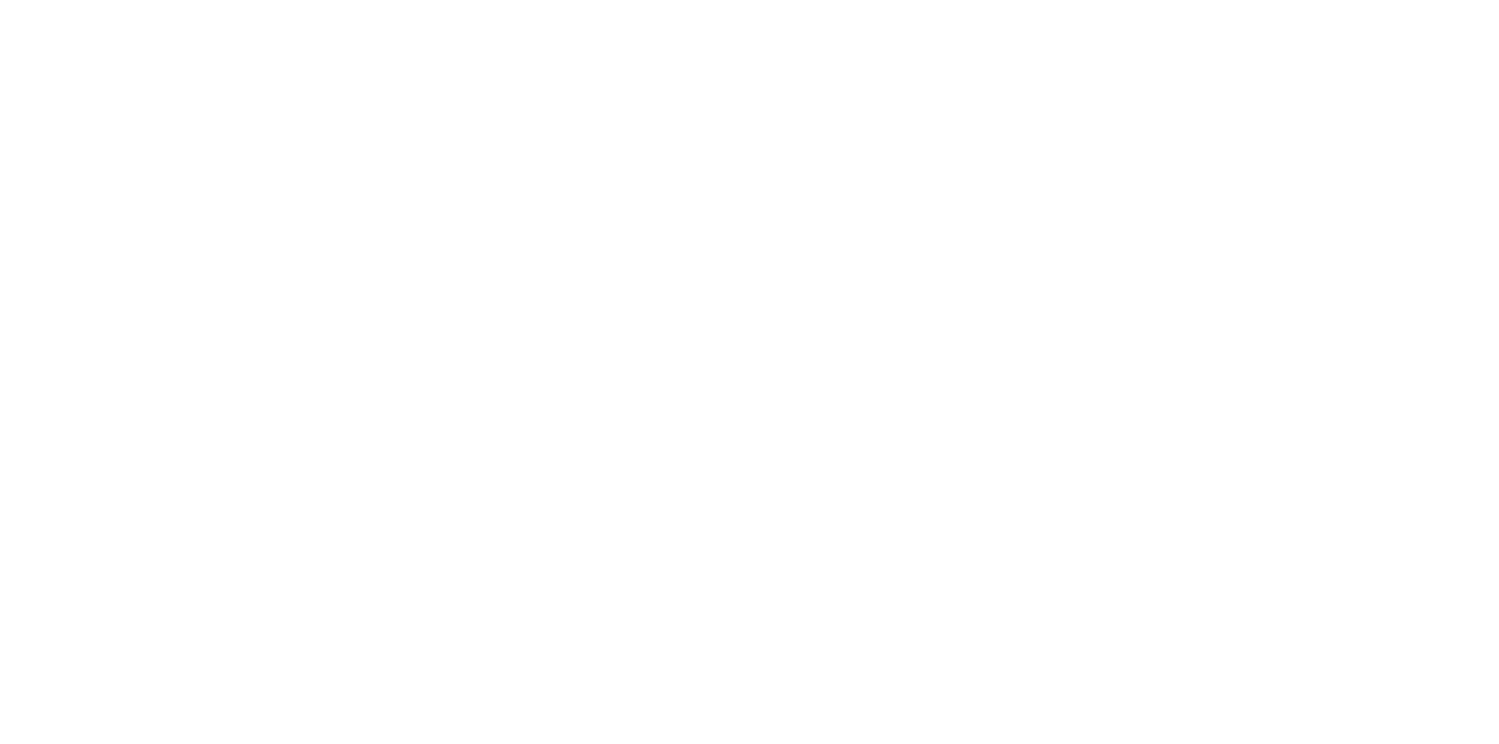 scroll, scrollTop: 0, scrollLeft: 0, axis: both 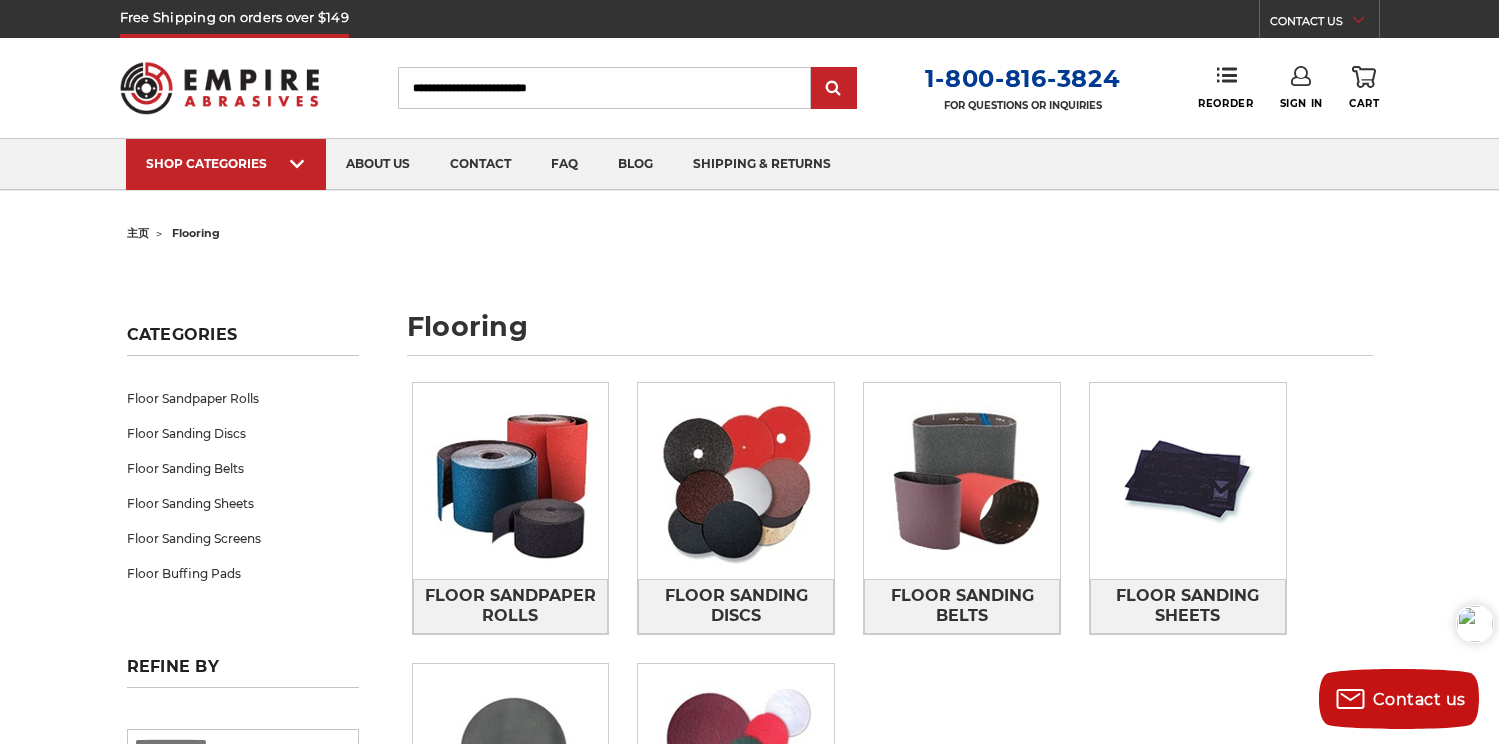 click on "Floor Sandpaper Rolls
Floor Sanding Discs
Floor Sanding Belts
Floor Sanding Sheets
Floor Sanding Screens" at bounding box center (892, 665) 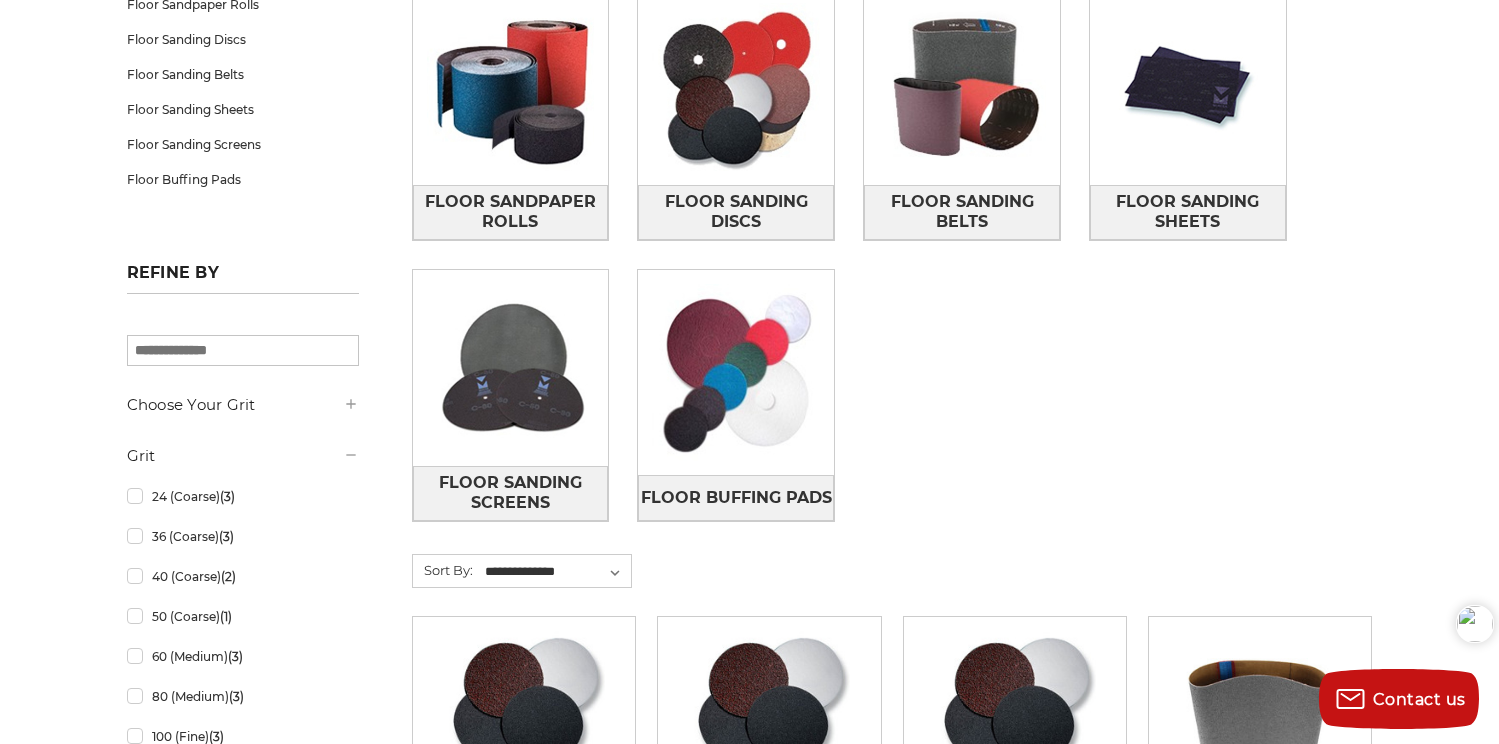scroll, scrollTop: 400, scrollLeft: 0, axis: vertical 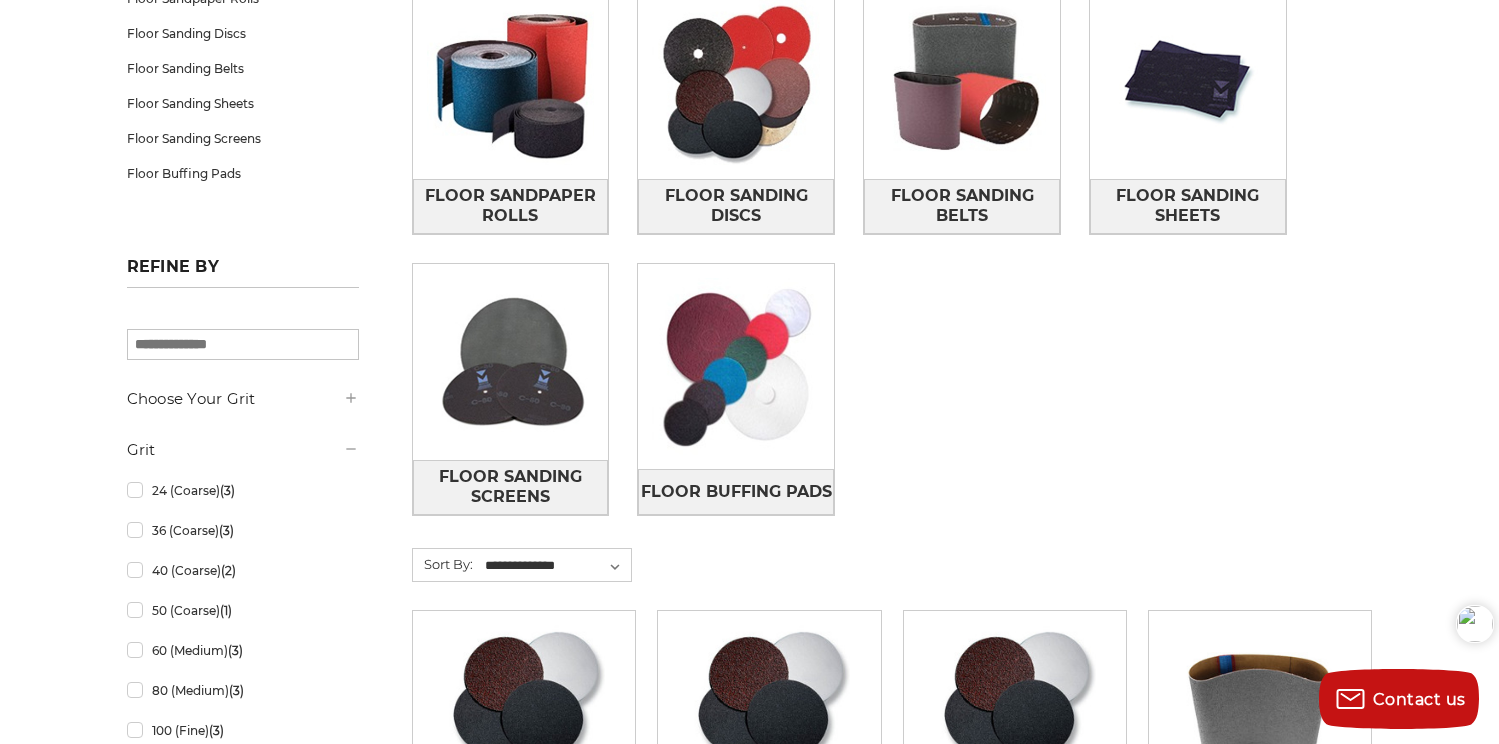 click on "Floor Sandpaper Rolls
Floor Sanding Discs
Floor Sanding Belts
Floor Sanding Sheets
Floor Sanding Screens" at bounding box center (892, 265) 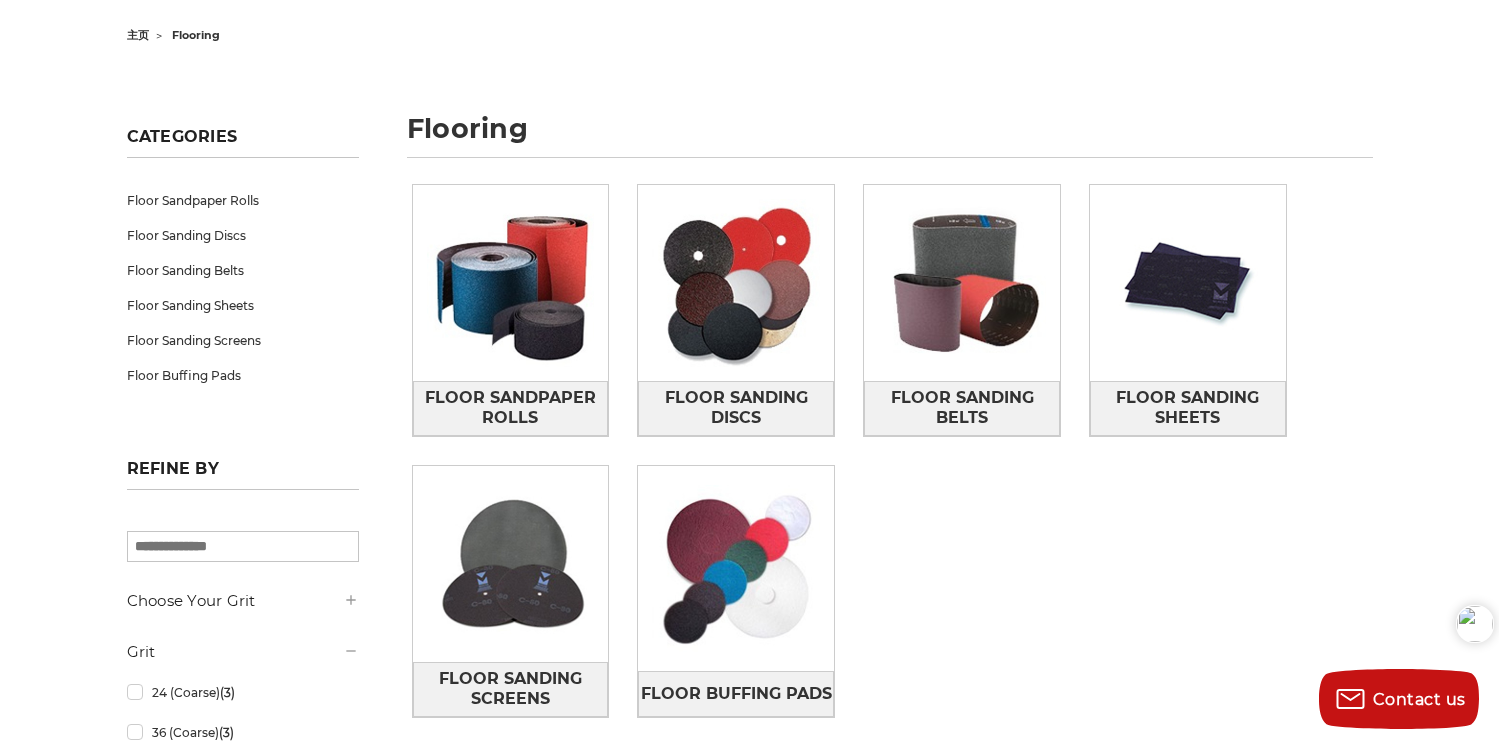 scroll, scrollTop: 0, scrollLeft: 0, axis: both 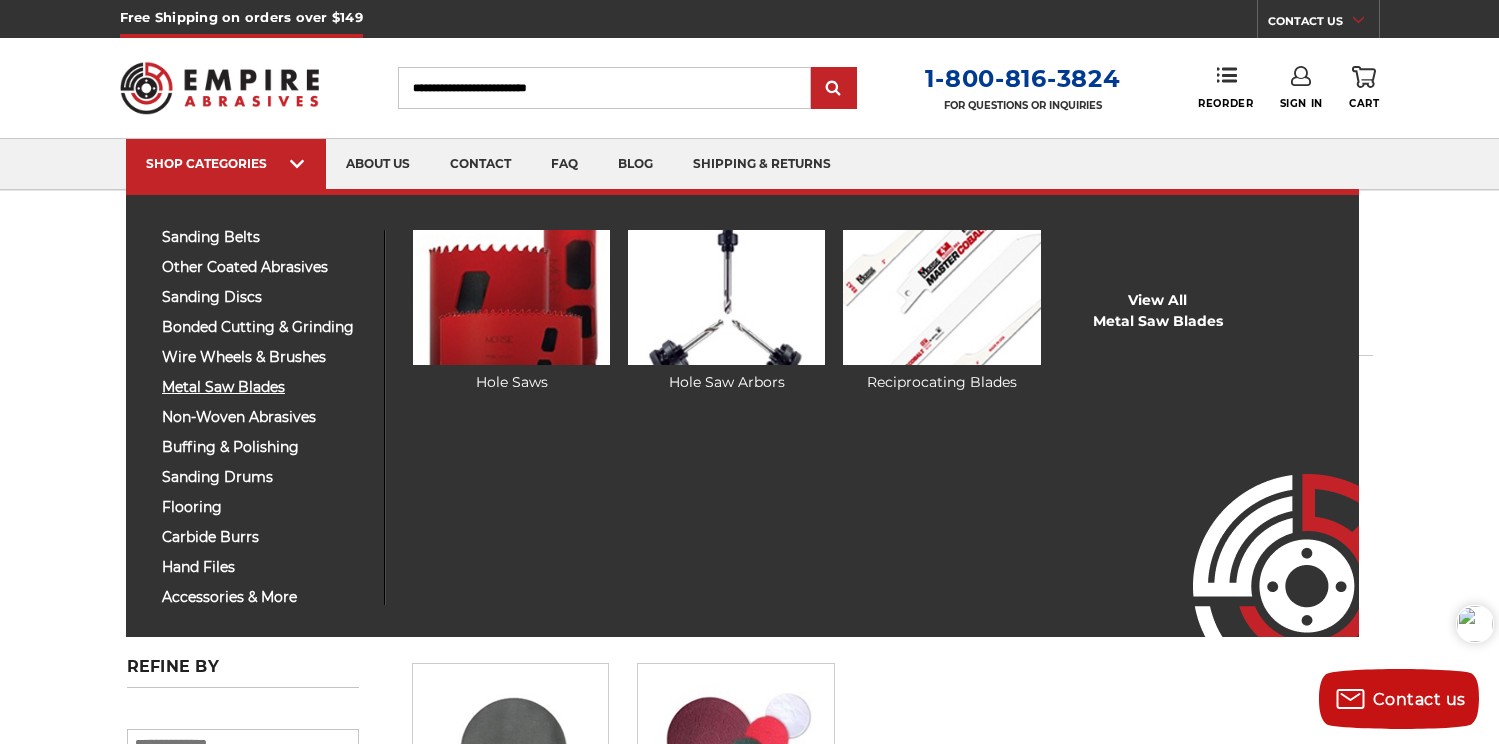 click on "metal saw blades" at bounding box center [265, 387] 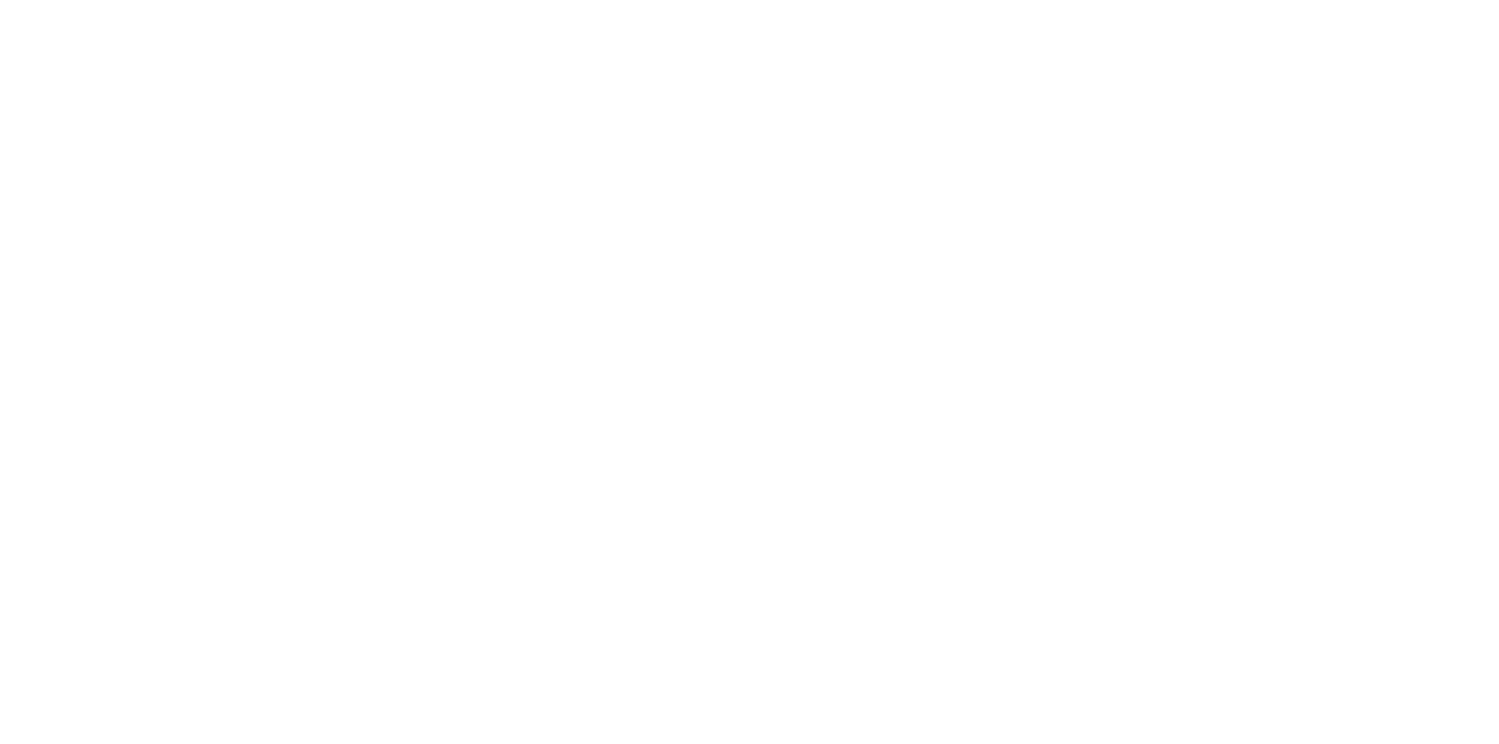 scroll, scrollTop: 0, scrollLeft: 0, axis: both 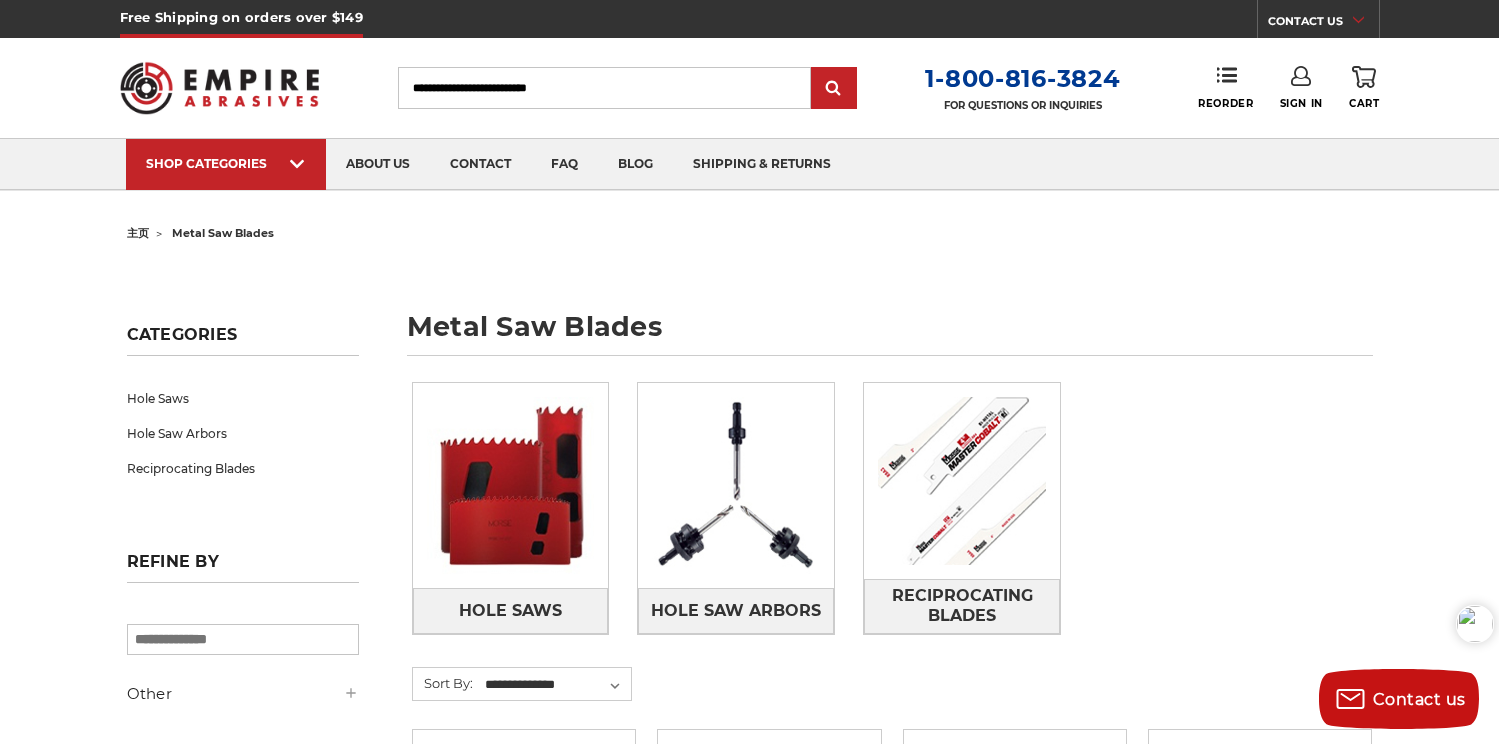 click on "主页
metal saw blades
metal saw blades
Categories
Hole Saws
Hole Saw Arbors
Reciprocating Blades
Refine by
×
Browse by Choose Your Grit, Grit & more
Hide Filters
Show Filters" at bounding box center [750, 1375] 